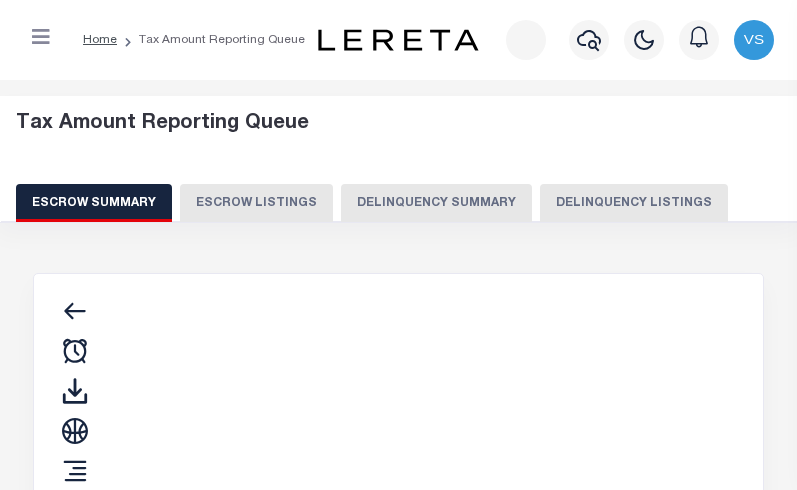 scroll, scrollTop: 0, scrollLeft: 0, axis: both 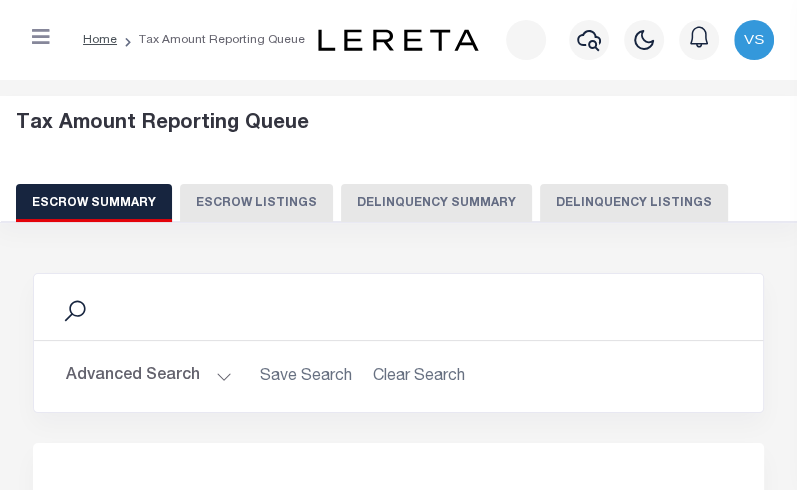 drag, startPoint x: 554, startPoint y: 202, endPoint x: 232, endPoint y: 269, distance: 328.89664 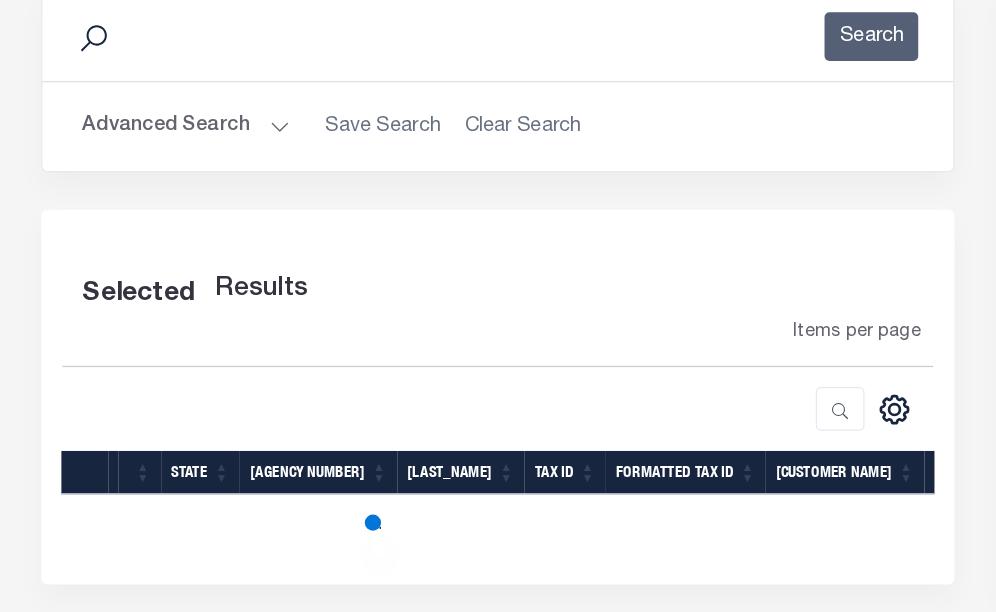 scroll, scrollTop: 300, scrollLeft: 0, axis: vertical 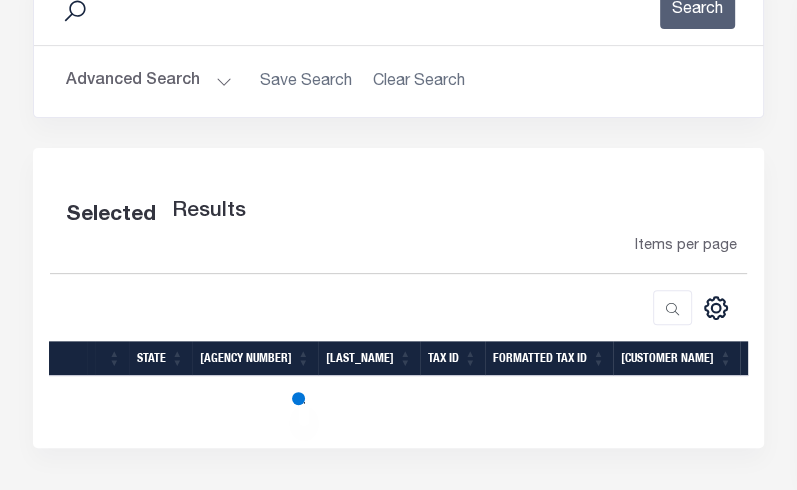 type 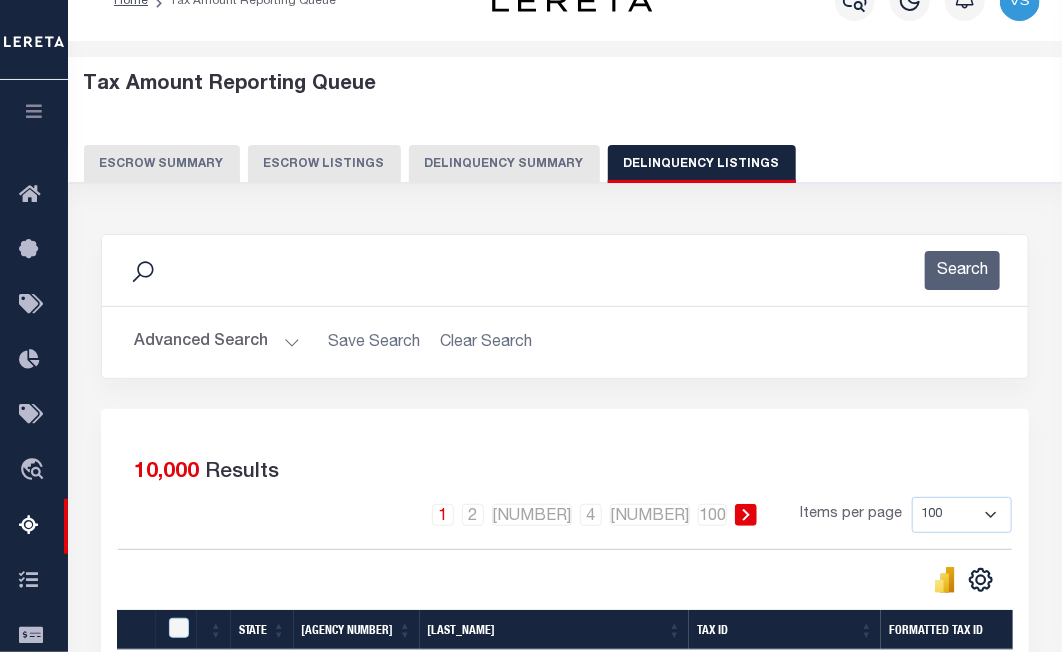 scroll, scrollTop: 33, scrollLeft: 0, axis: vertical 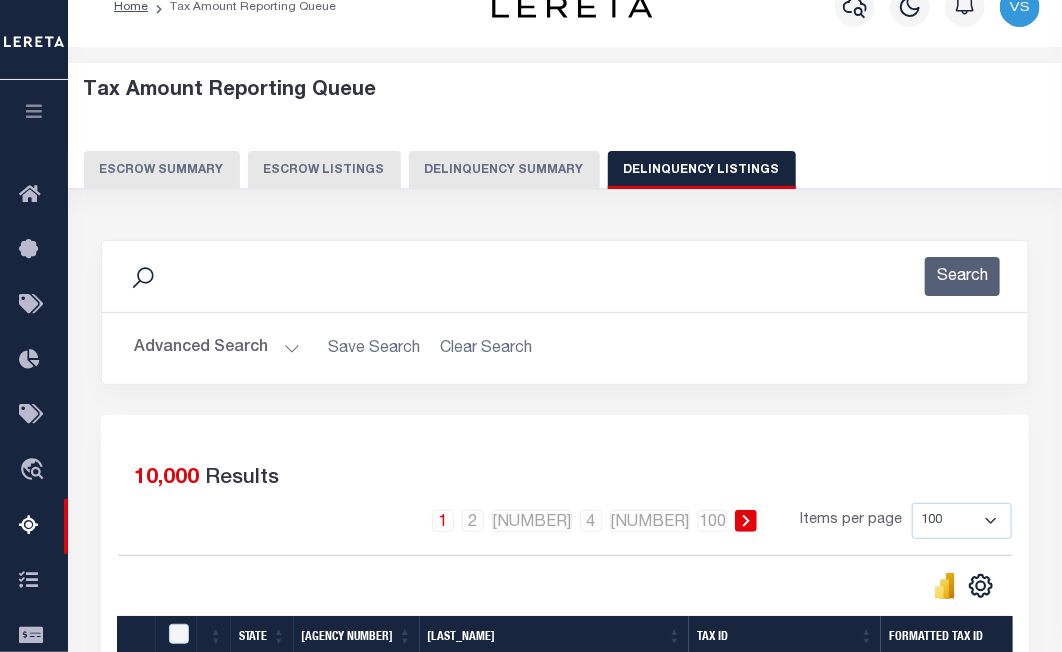 click on "Advanced Search" at bounding box center (217, 348) 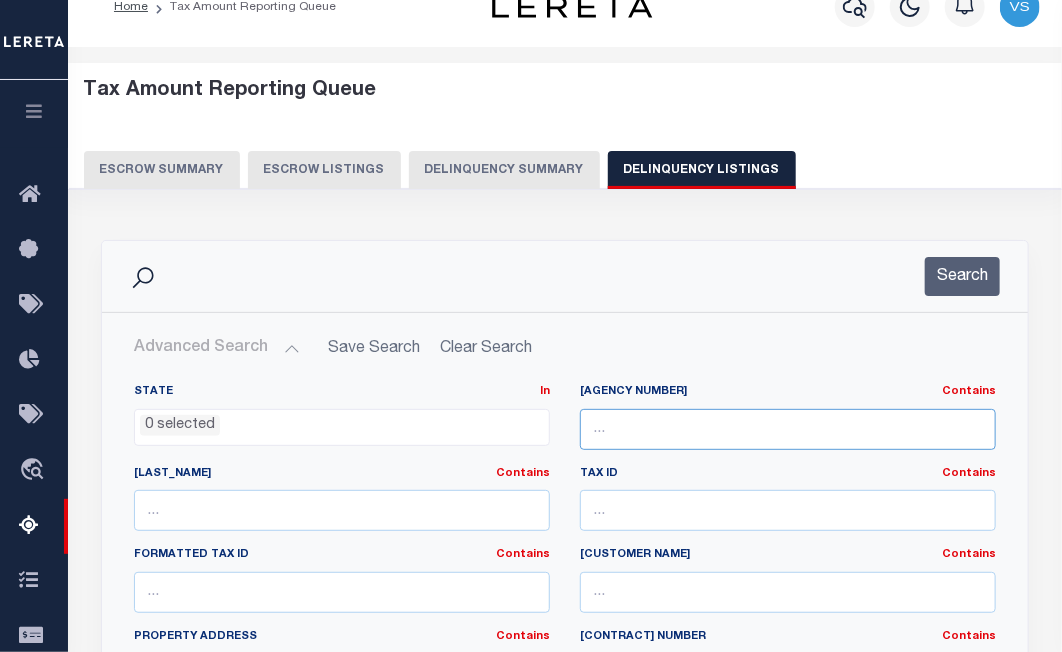 click at bounding box center [788, 429] 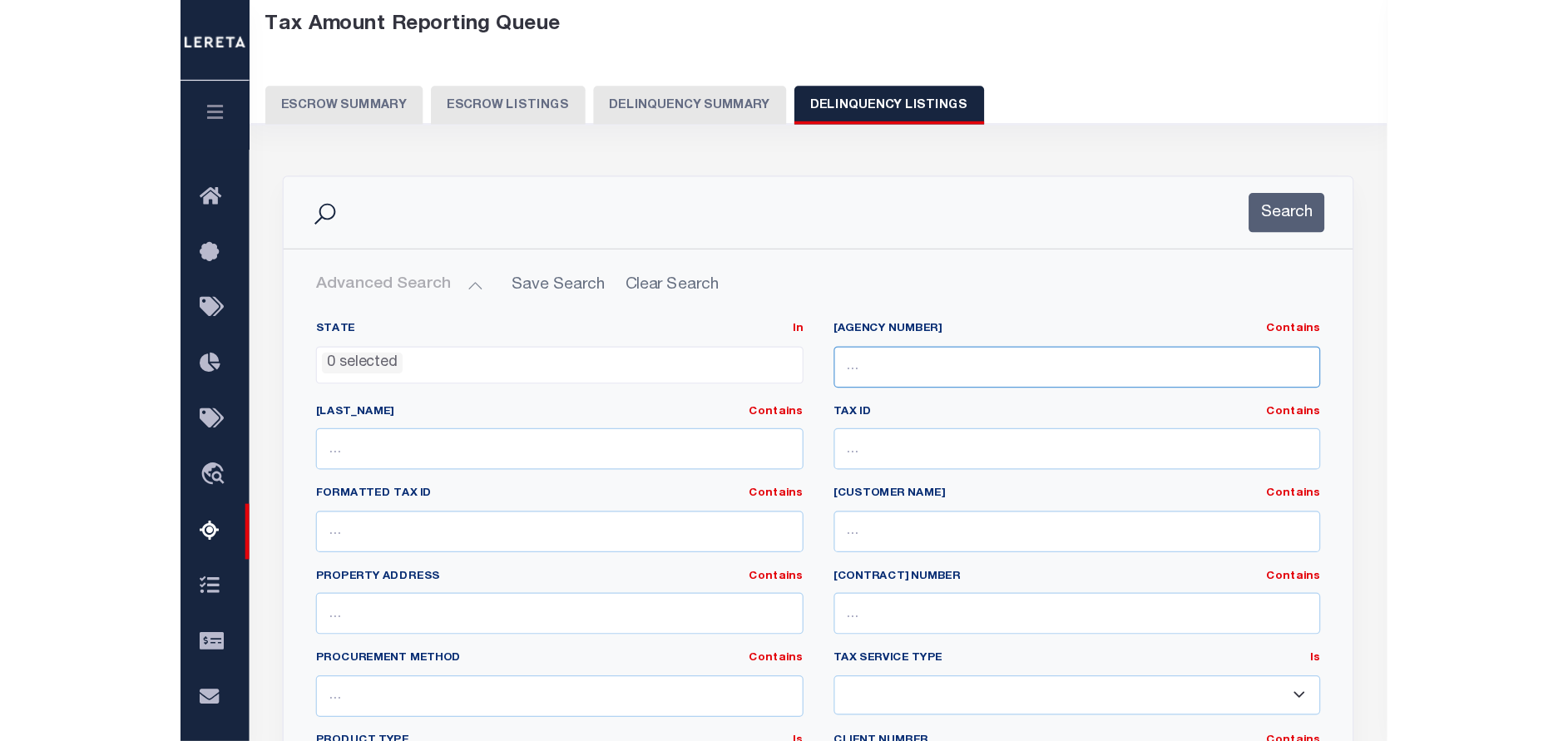 scroll, scrollTop: 0, scrollLeft: 0, axis: both 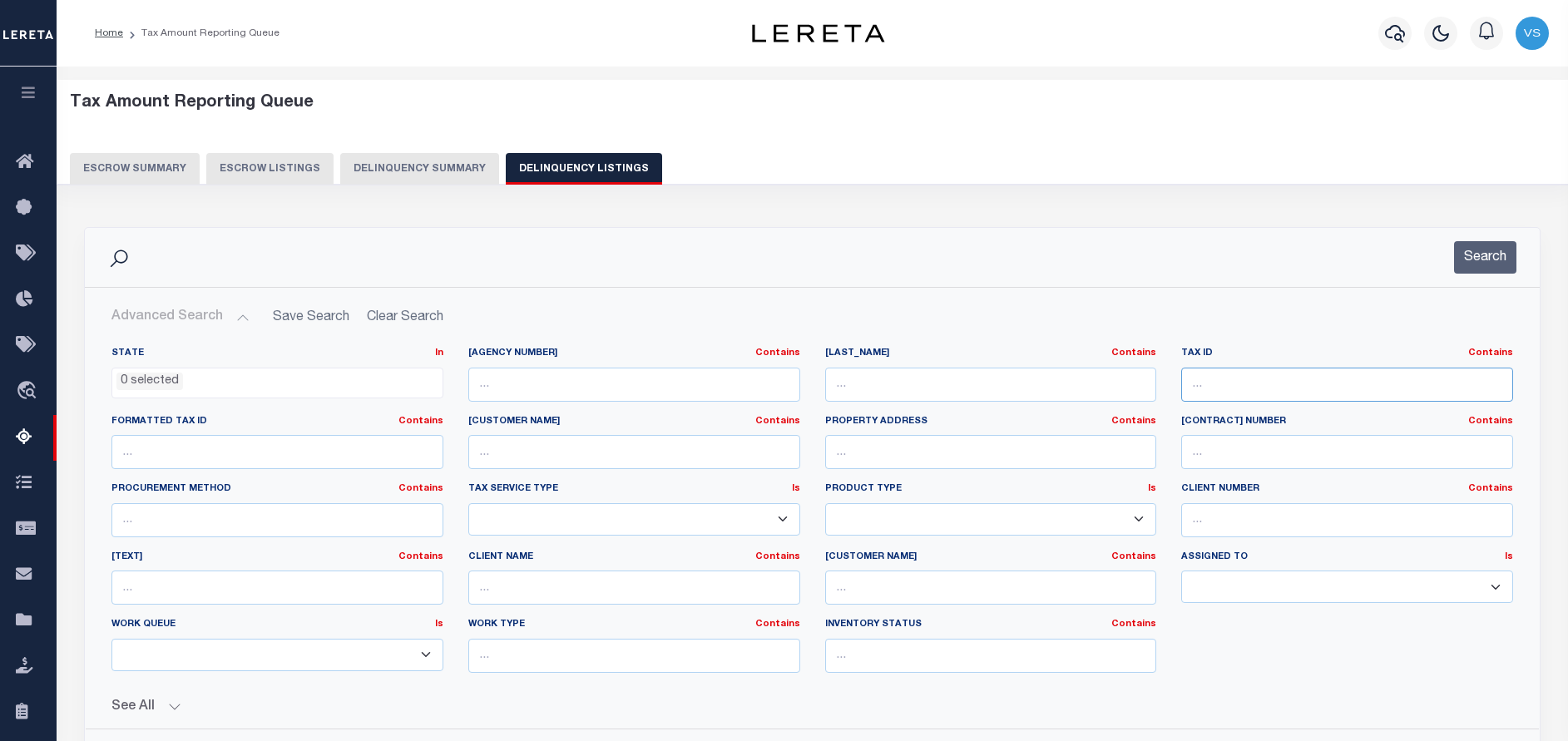 click at bounding box center (1347, 384) 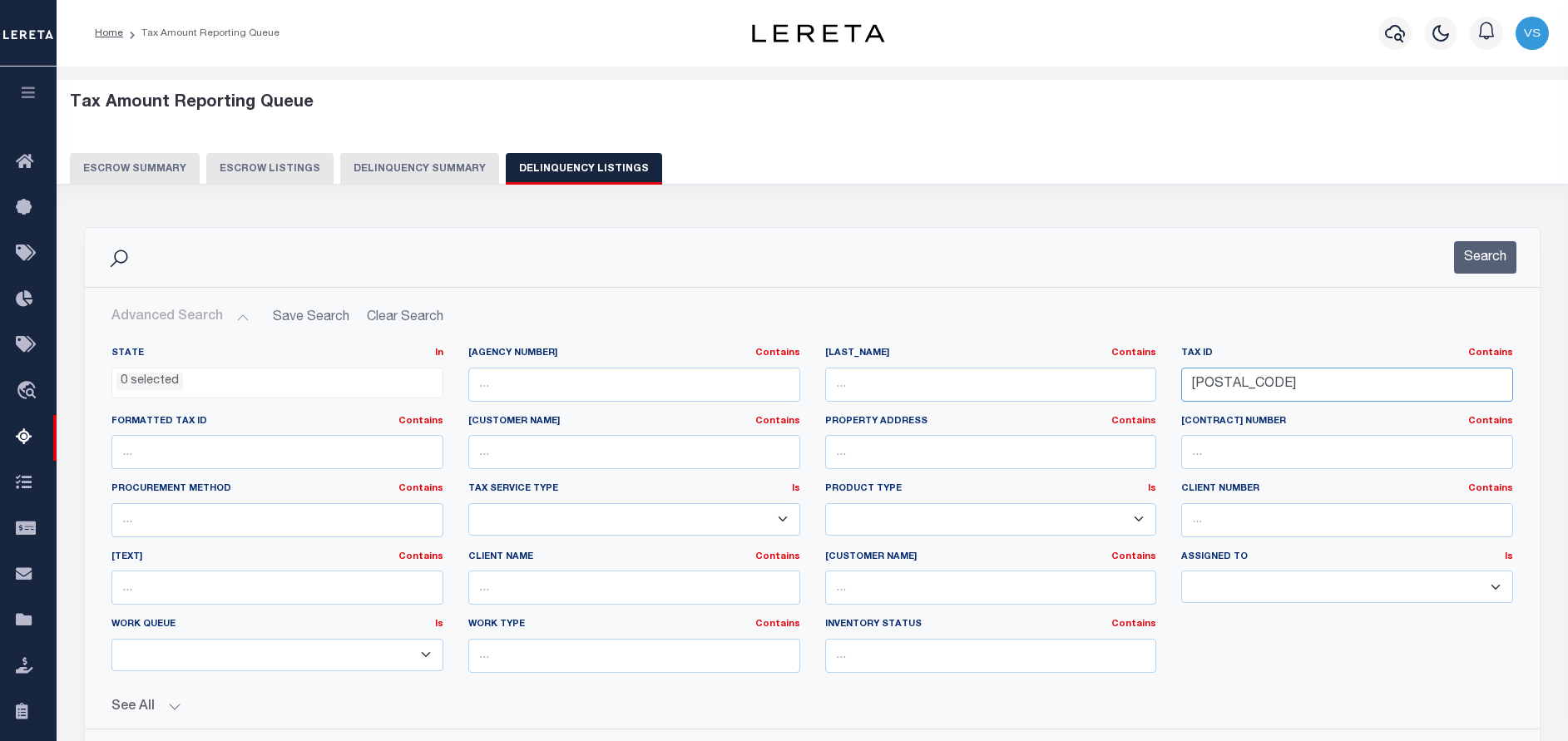 type on "[POSTAL_CODE]" 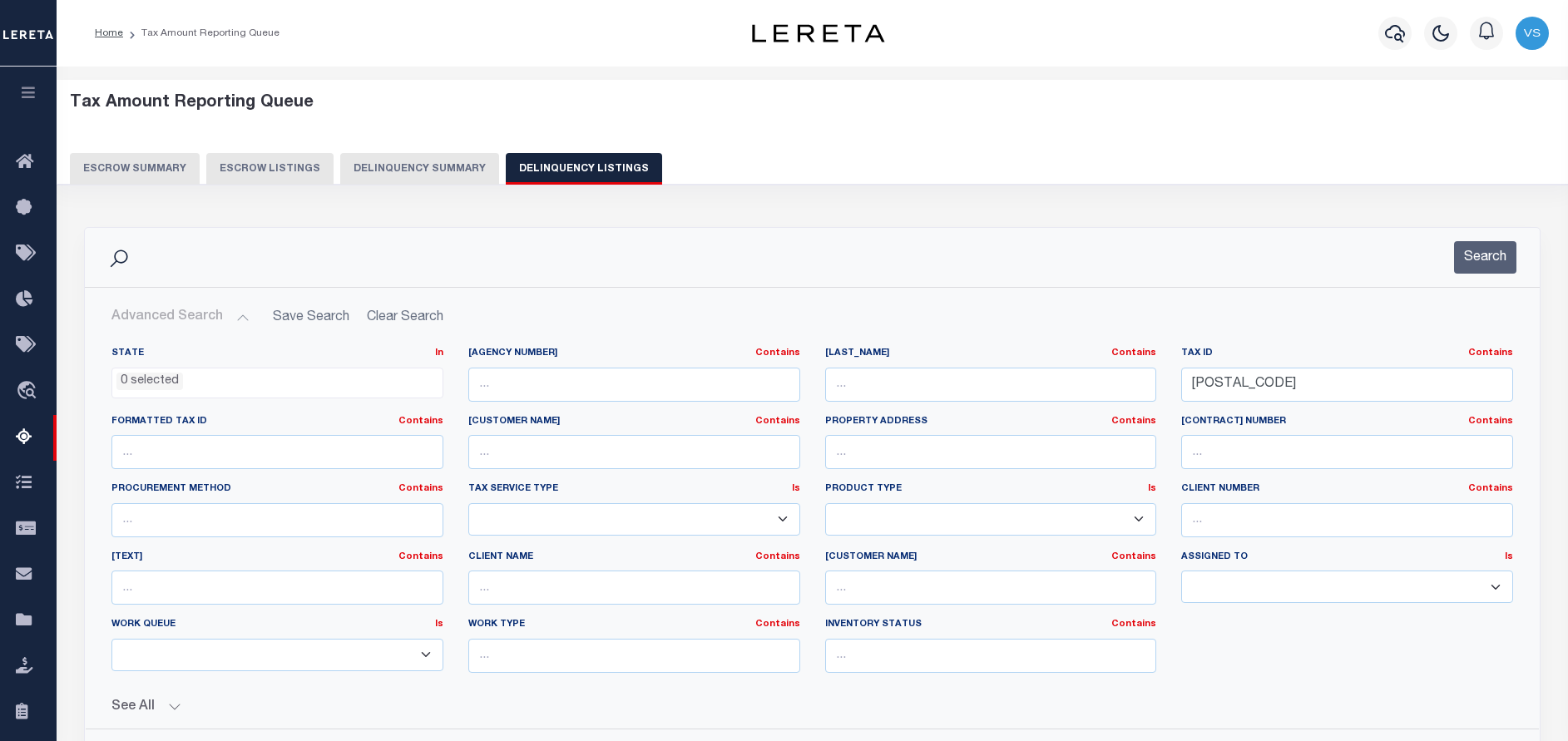 click on "0 selected" at bounding box center (277, 379) 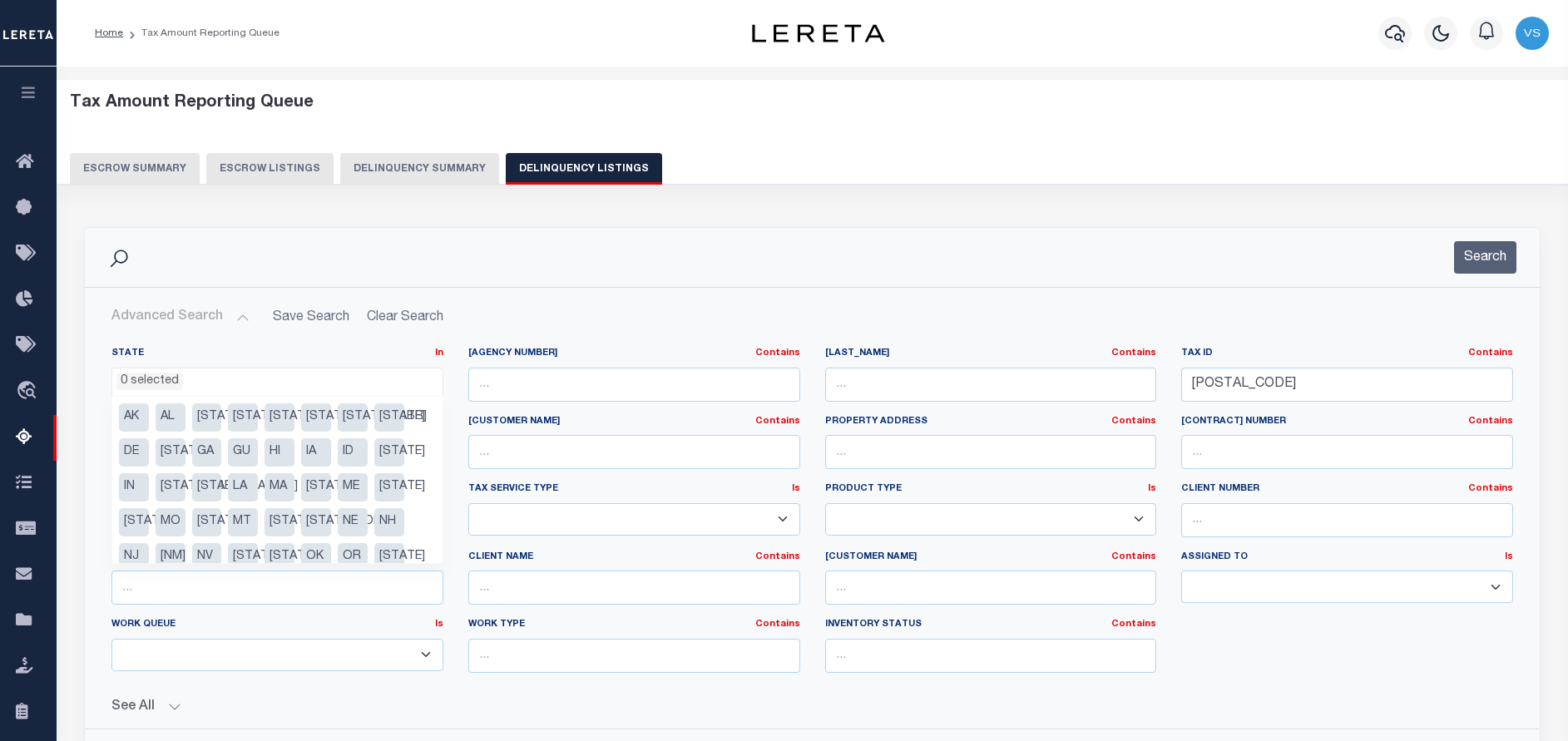 click on "MA" at bounding box center (279, 487) 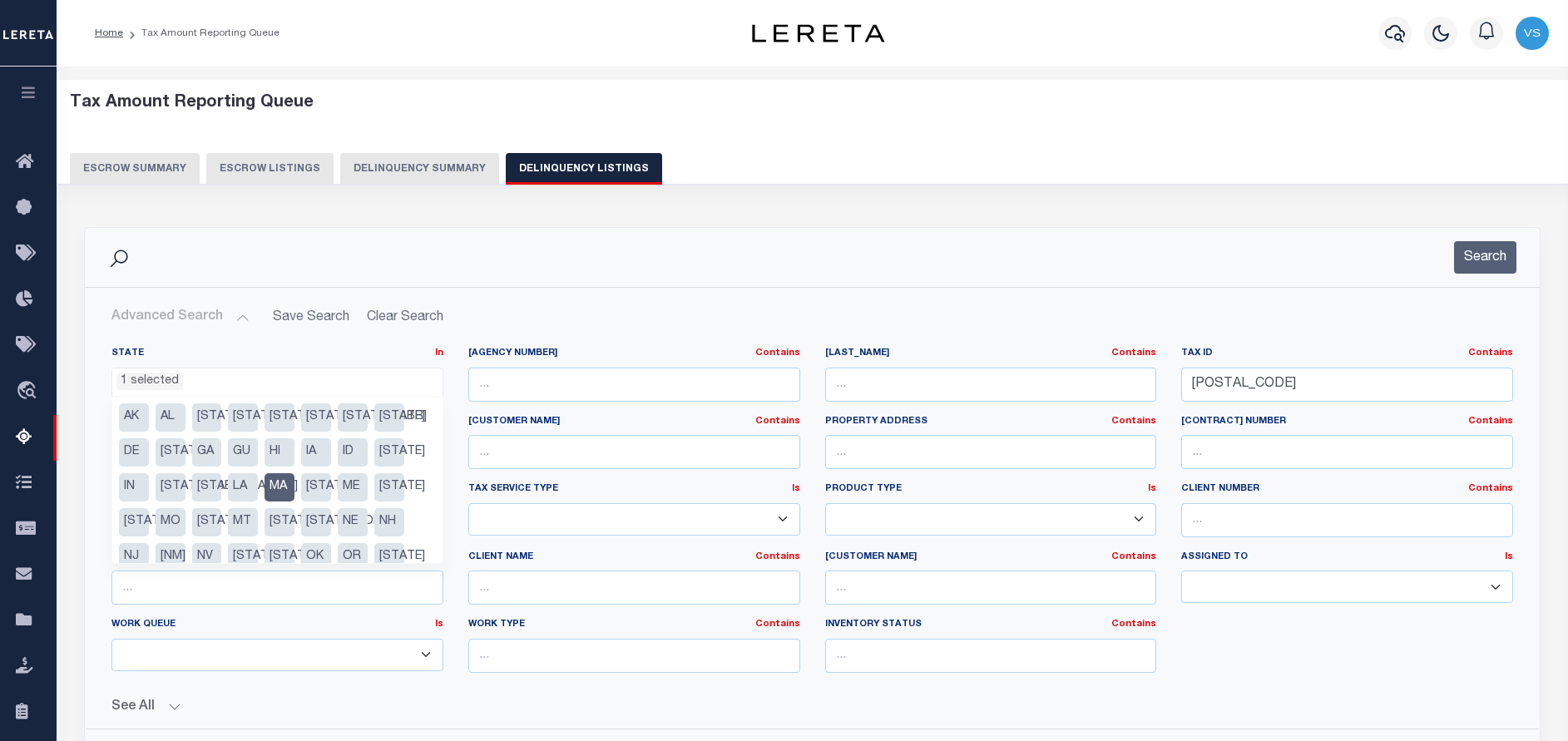 scroll, scrollTop: 299, scrollLeft: 0, axis: vertical 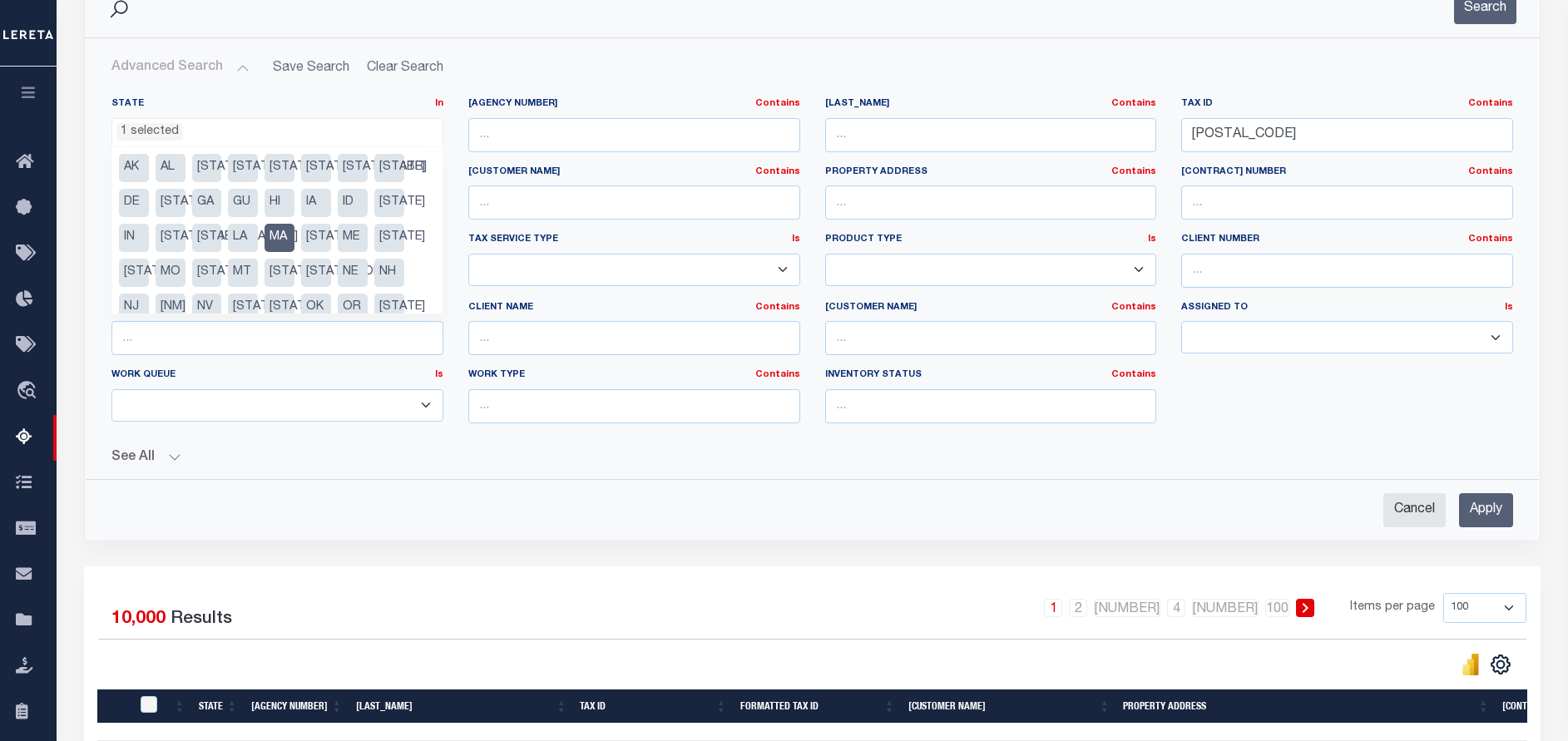 click on "Apply" at bounding box center [1486, 510] 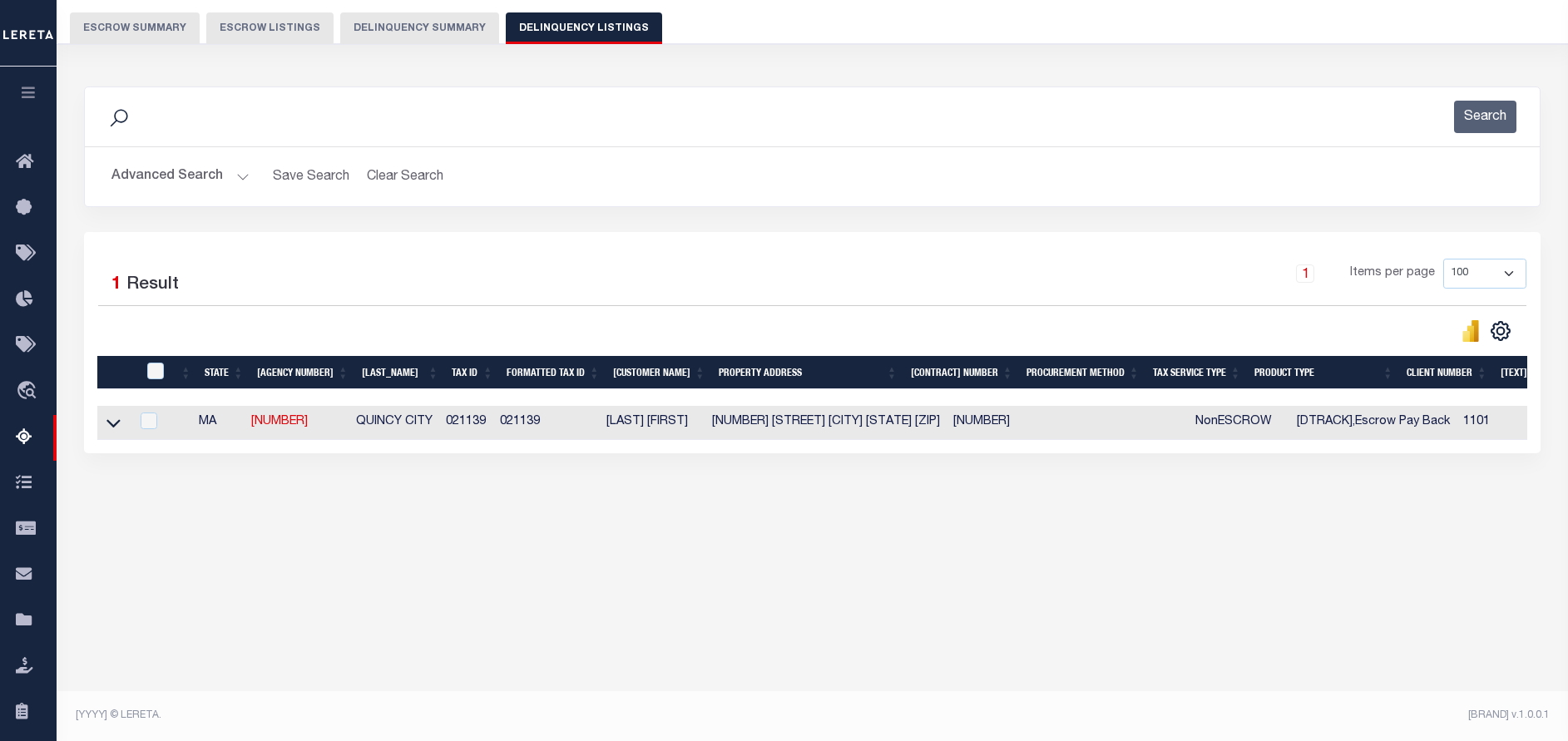 scroll, scrollTop: 141, scrollLeft: 0, axis: vertical 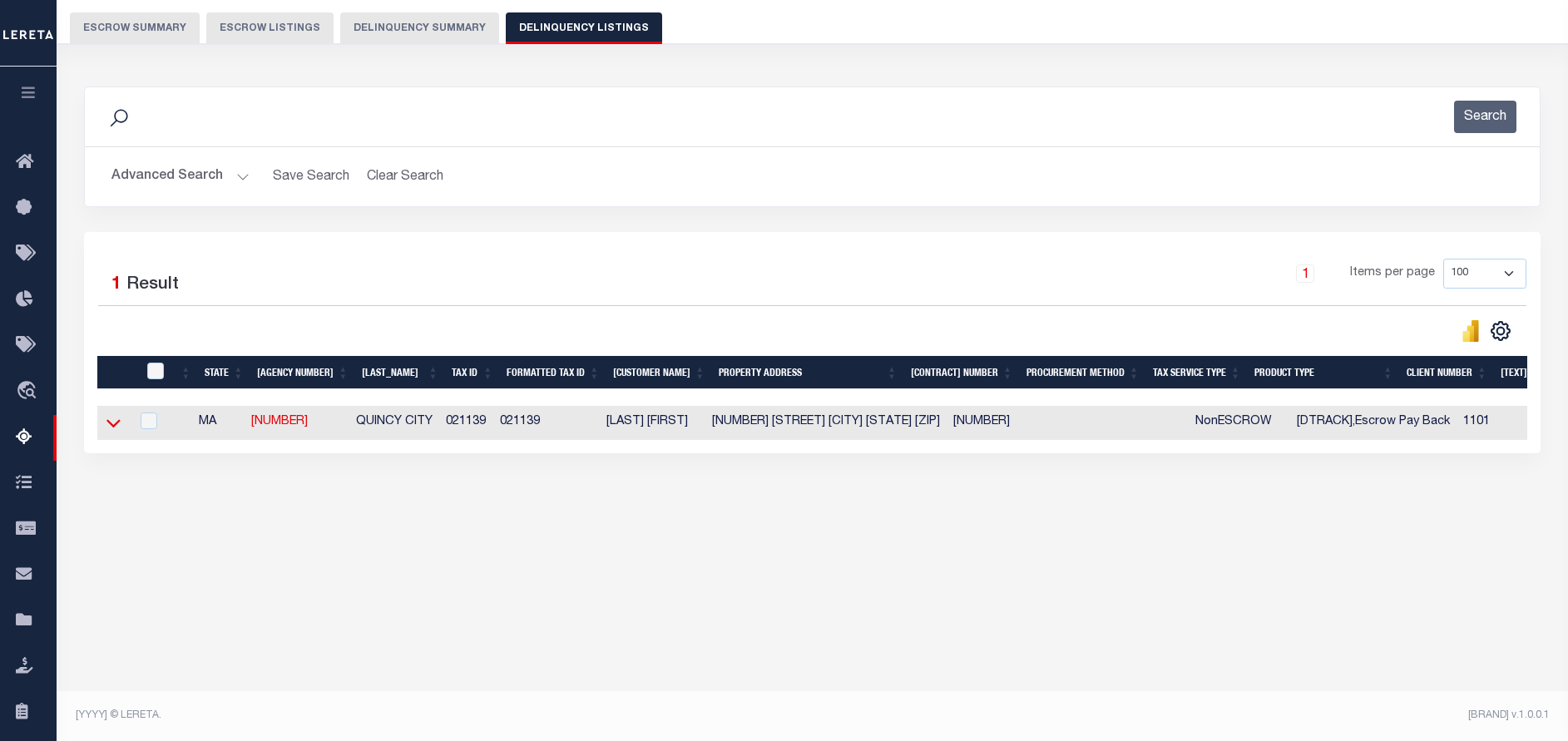 click at bounding box center (113, 422) 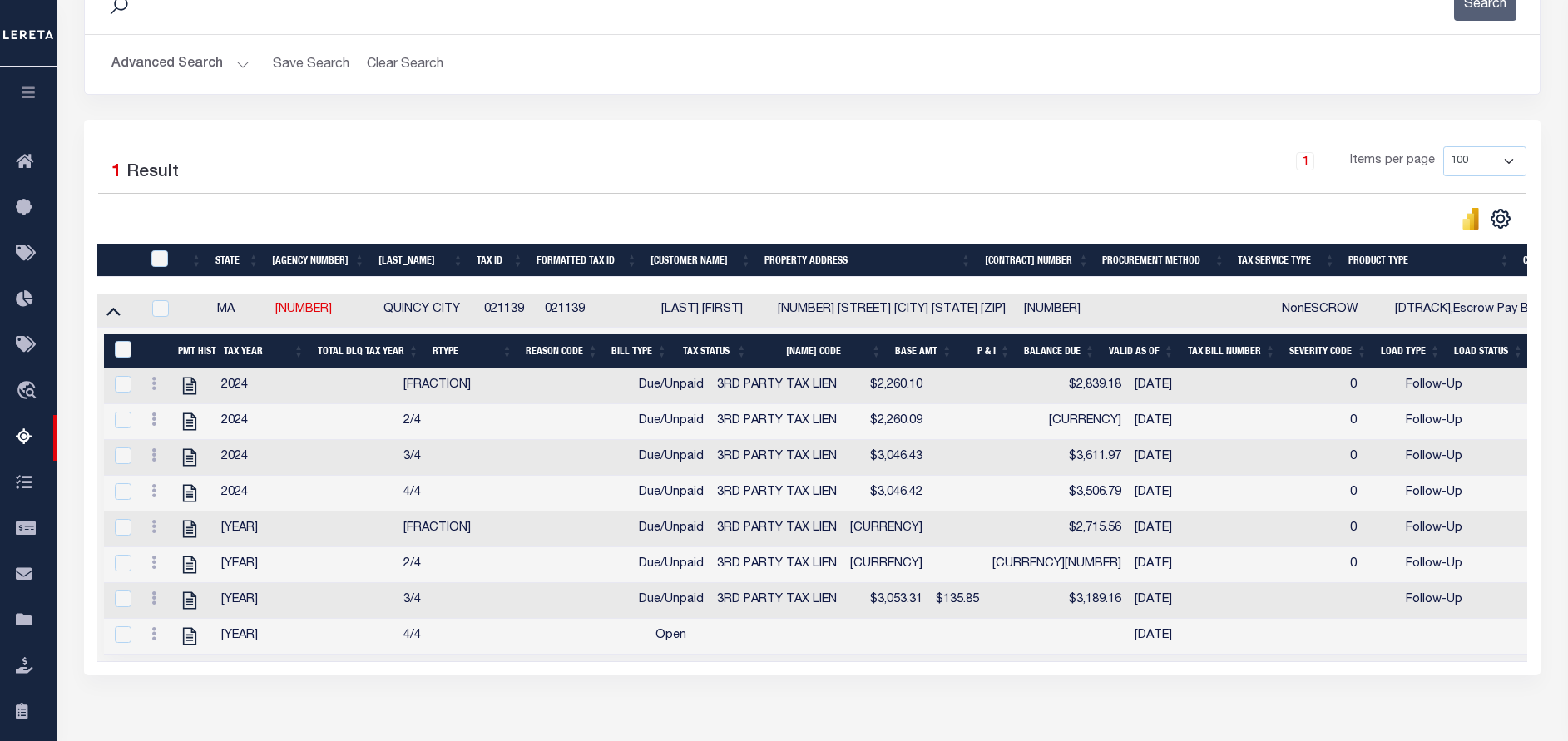 scroll, scrollTop: 358, scrollLeft: 0, axis: vertical 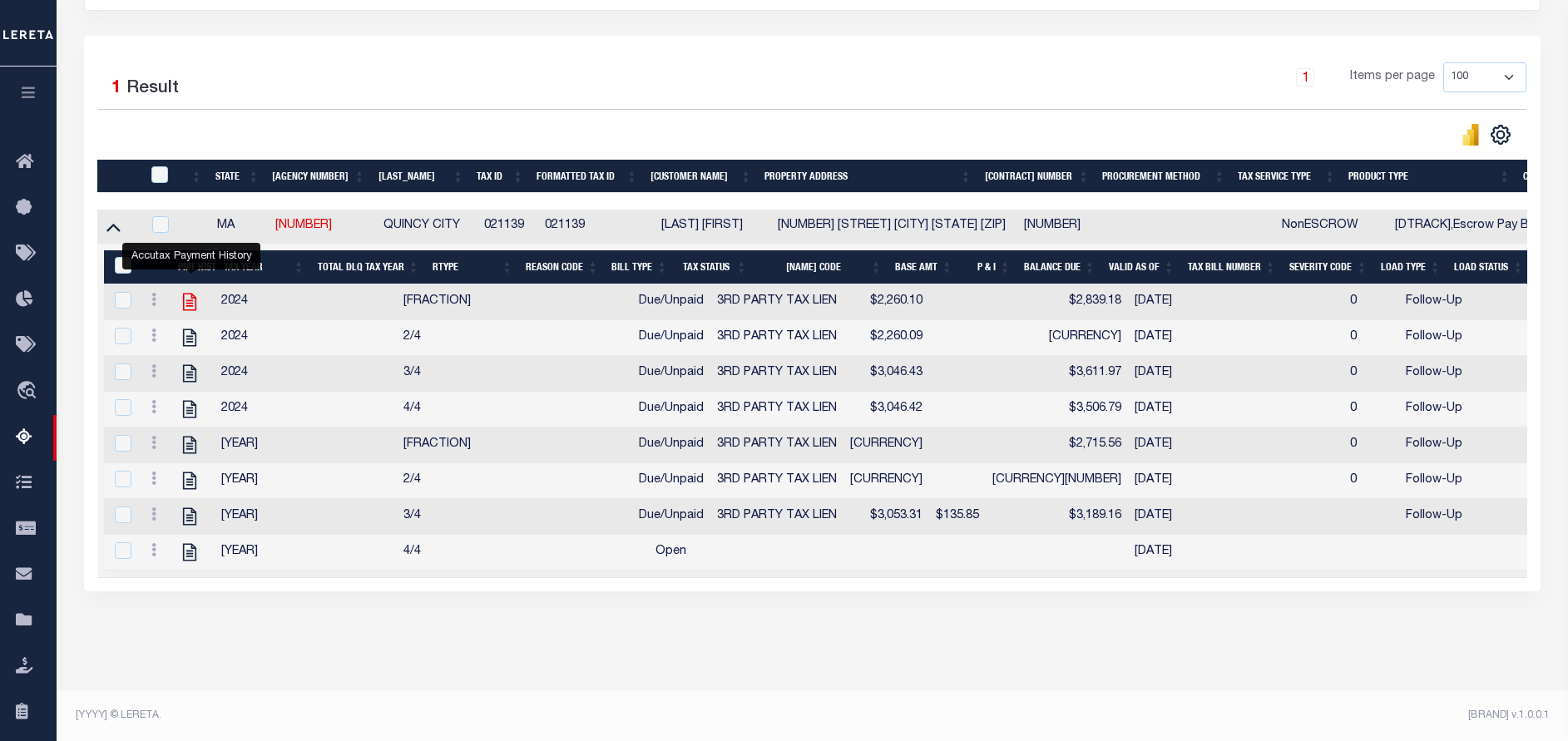 click at bounding box center [190, 302] 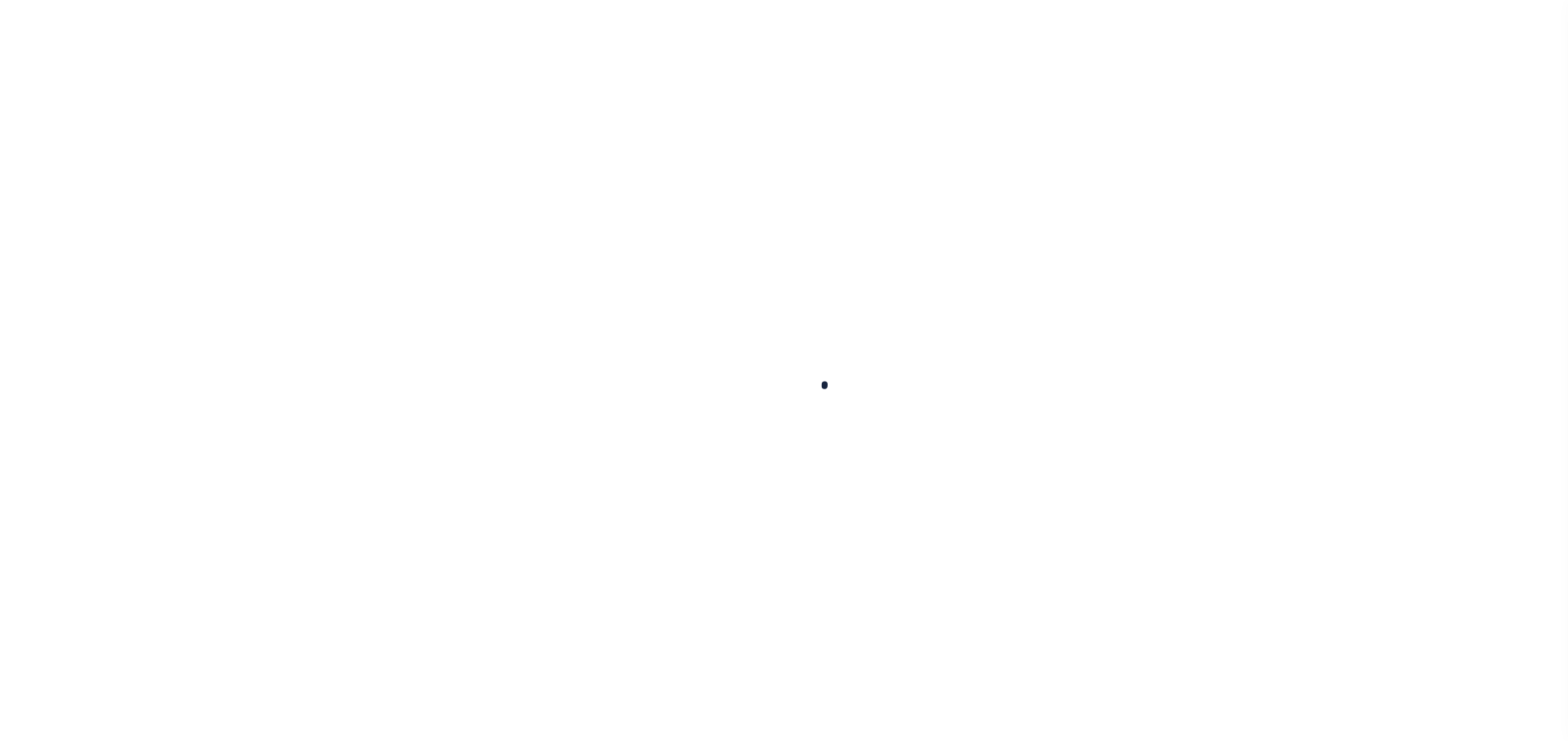 scroll, scrollTop: 0, scrollLeft: 0, axis: both 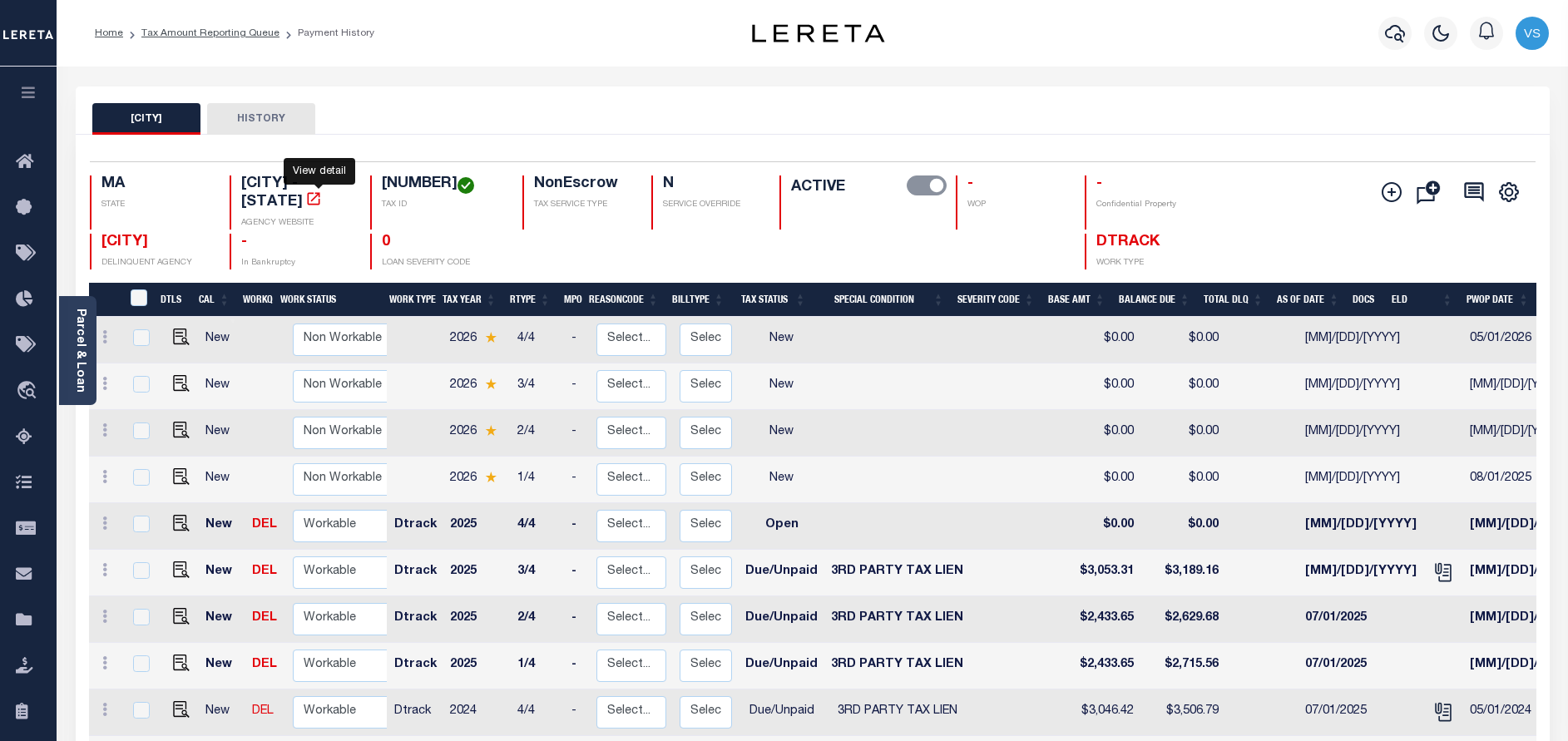 click at bounding box center [314, 199] 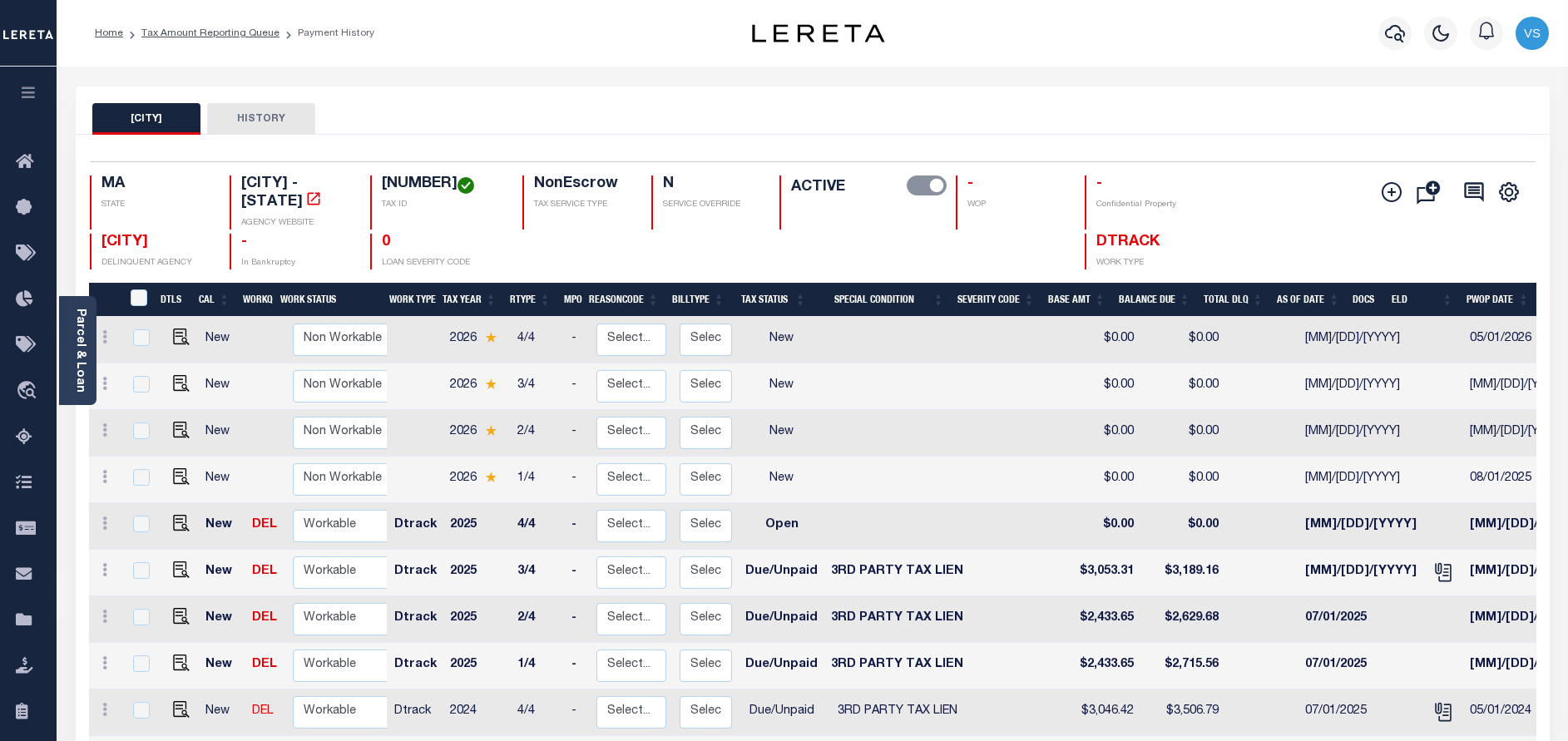 drag, startPoint x: 208, startPoint y: 225, endPoint x: 82, endPoint y: 217, distance: 126.25371 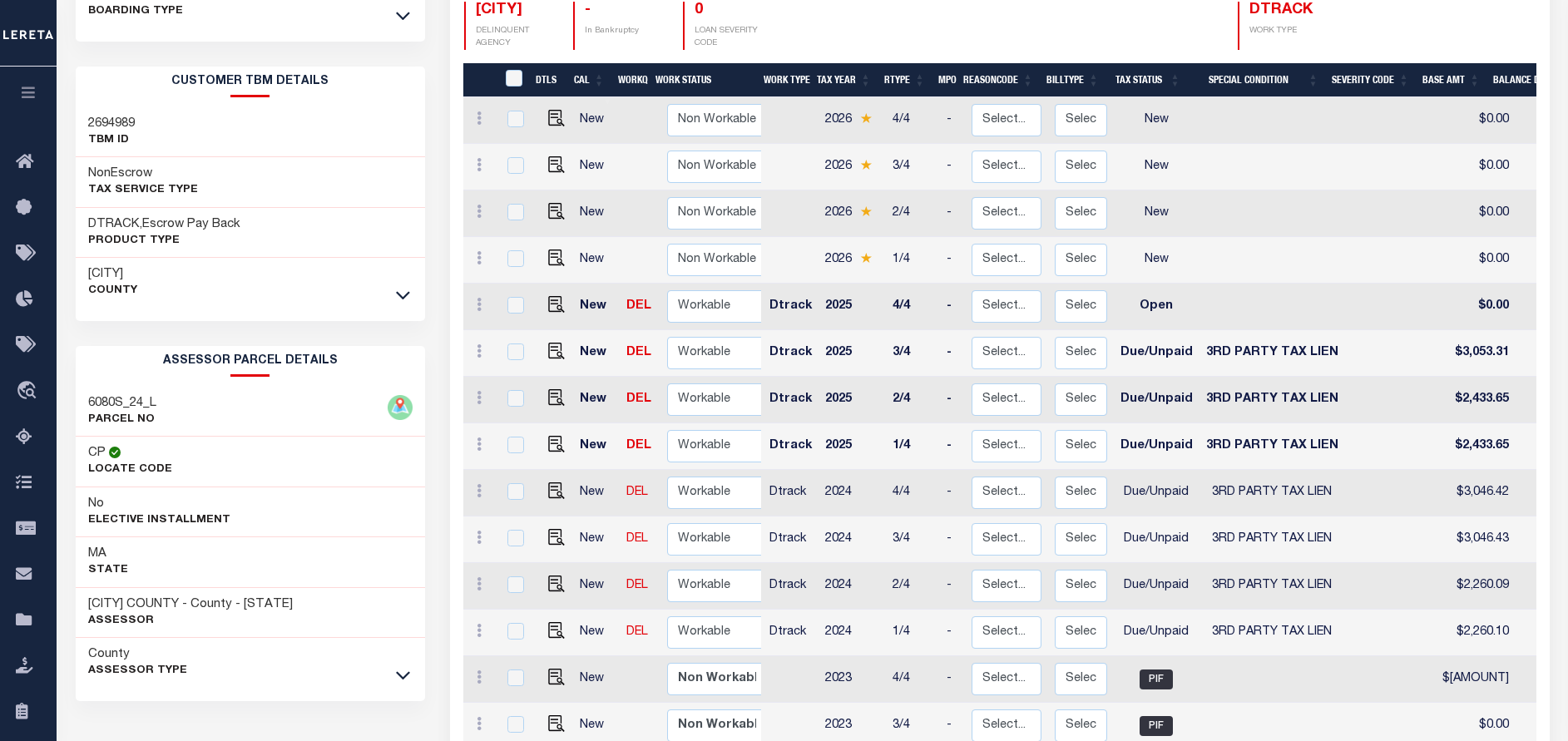scroll, scrollTop: 499, scrollLeft: 0, axis: vertical 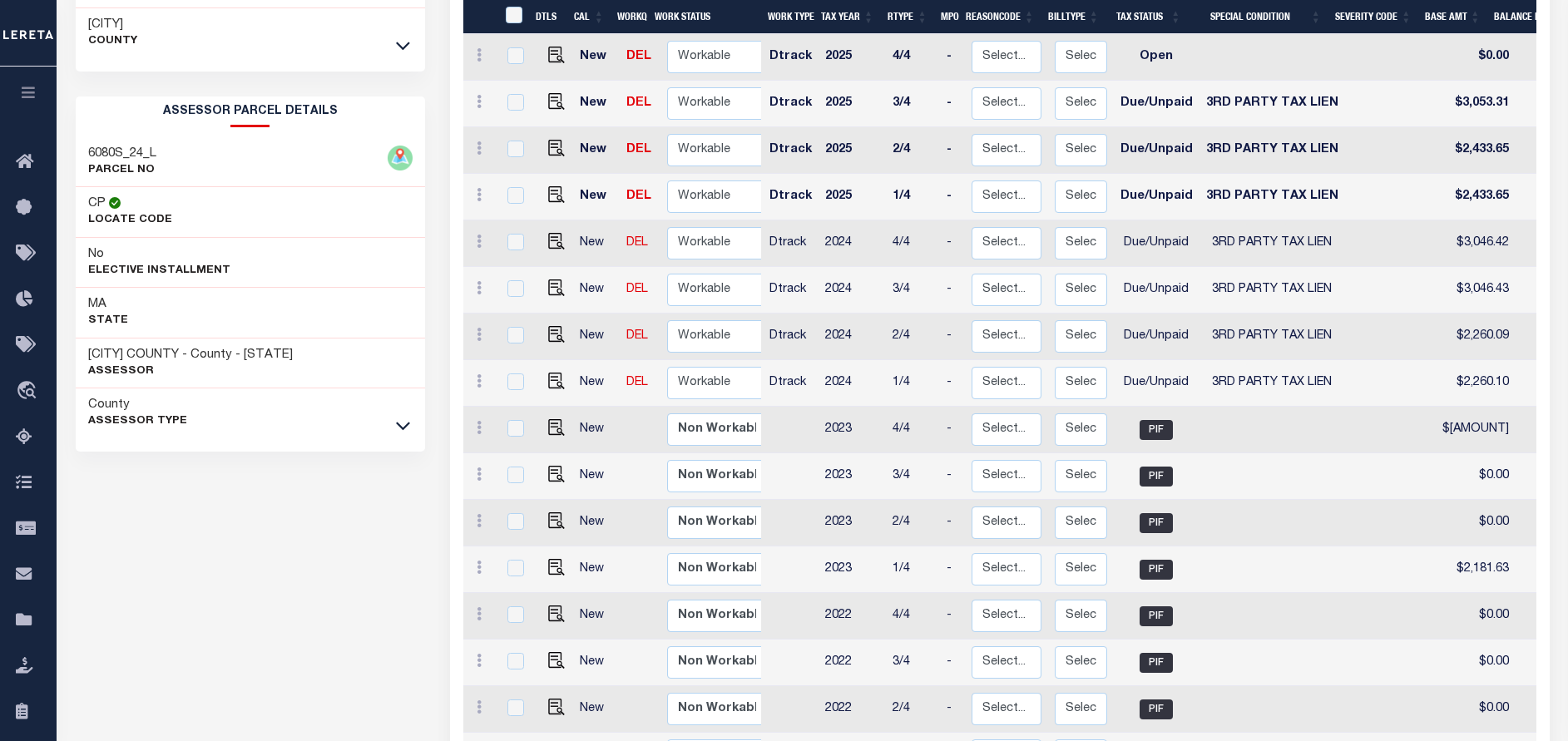 click at bounding box center (403, 427) 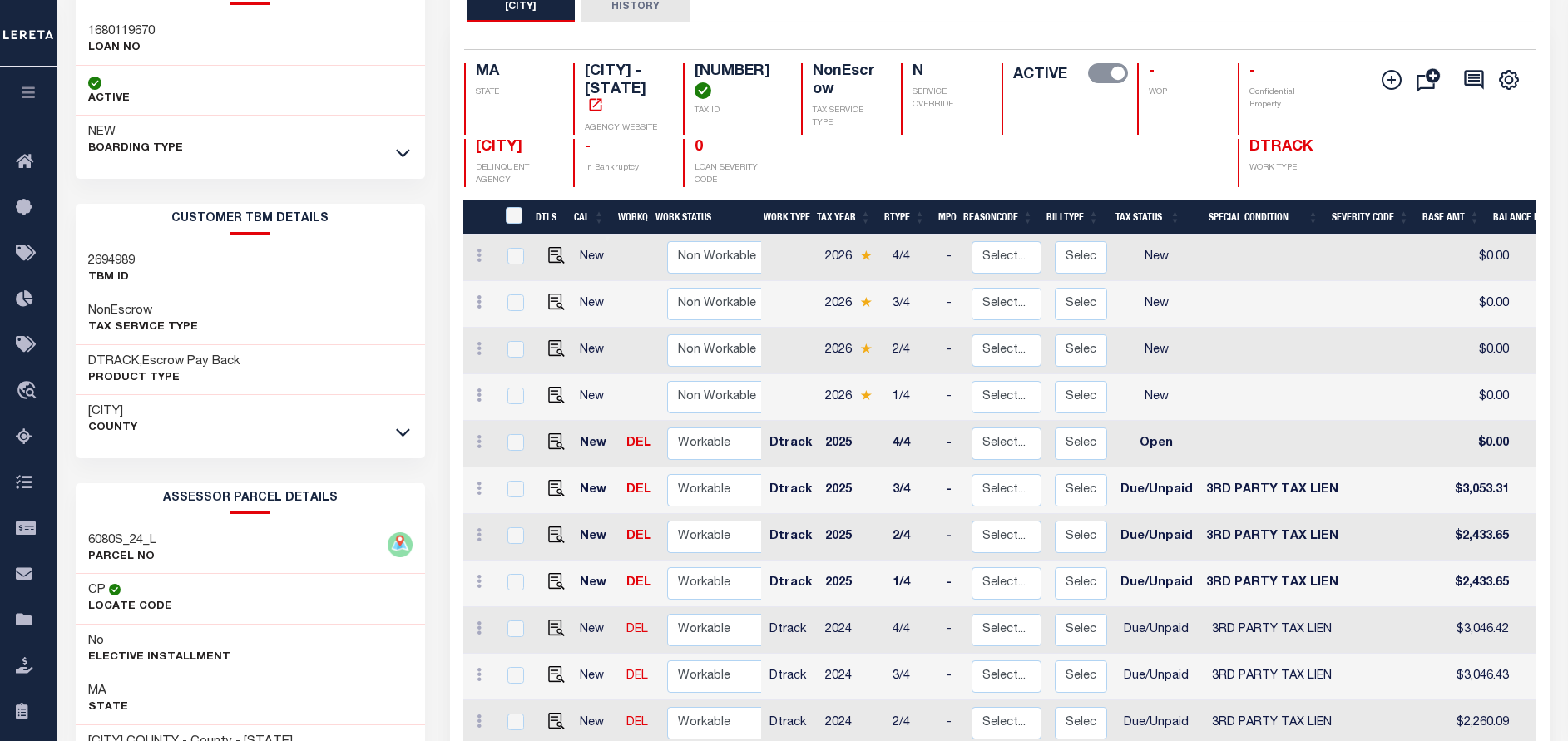 scroll, scrollTop: 0, scrollLeft: 0, axis: both 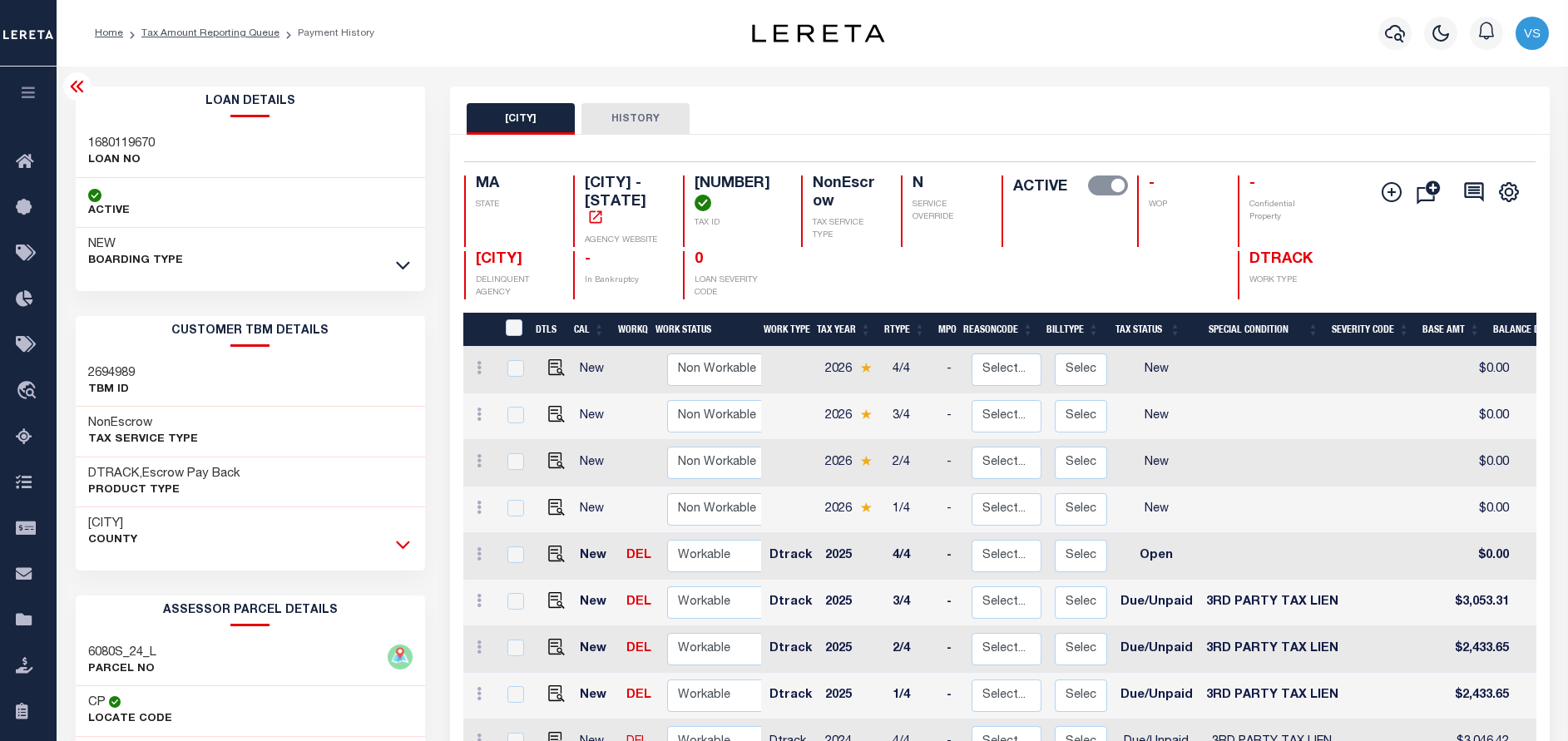 click at bounding box center (403, 544) 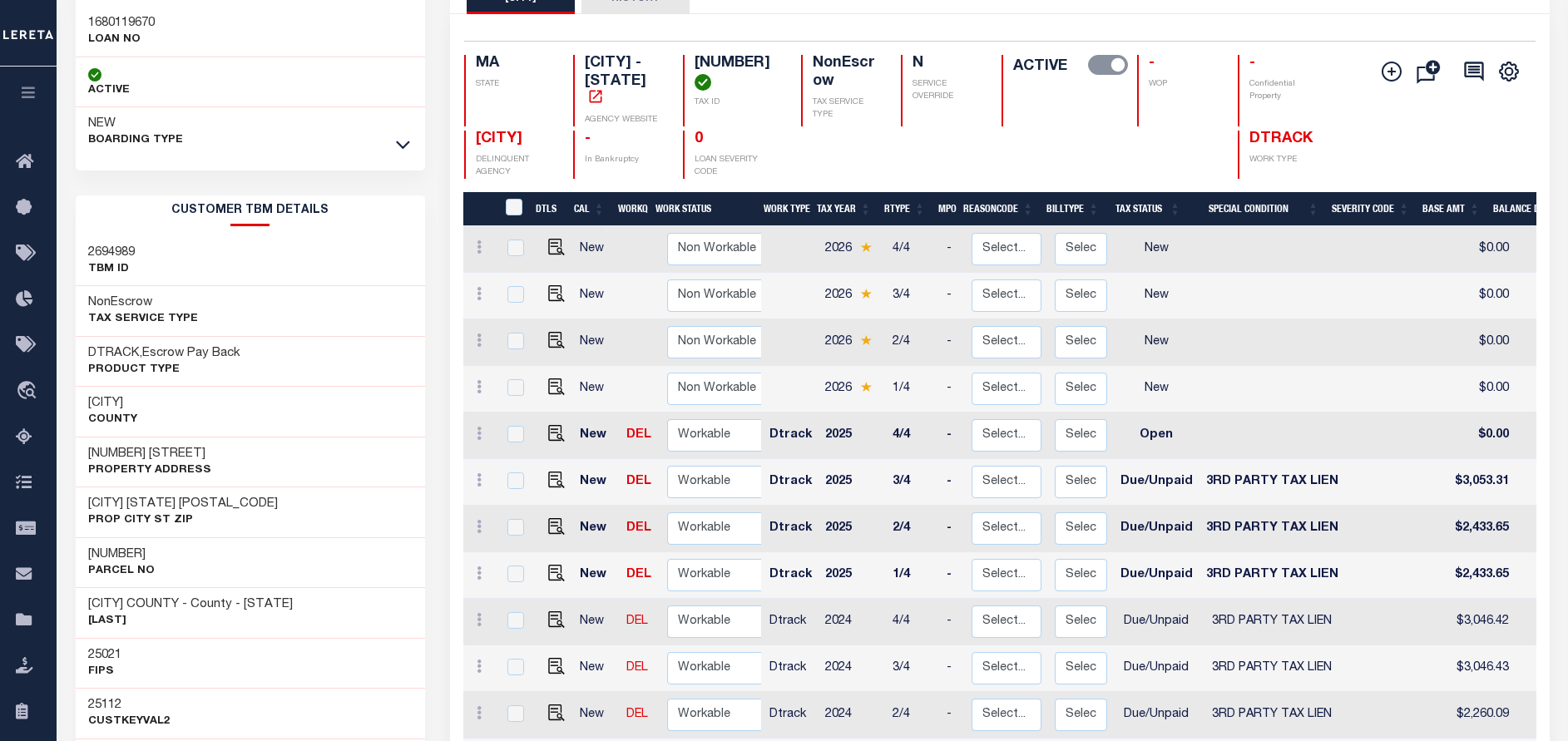 scroll, scrollTop: 125, scrollLeft: 0, axis: vertical 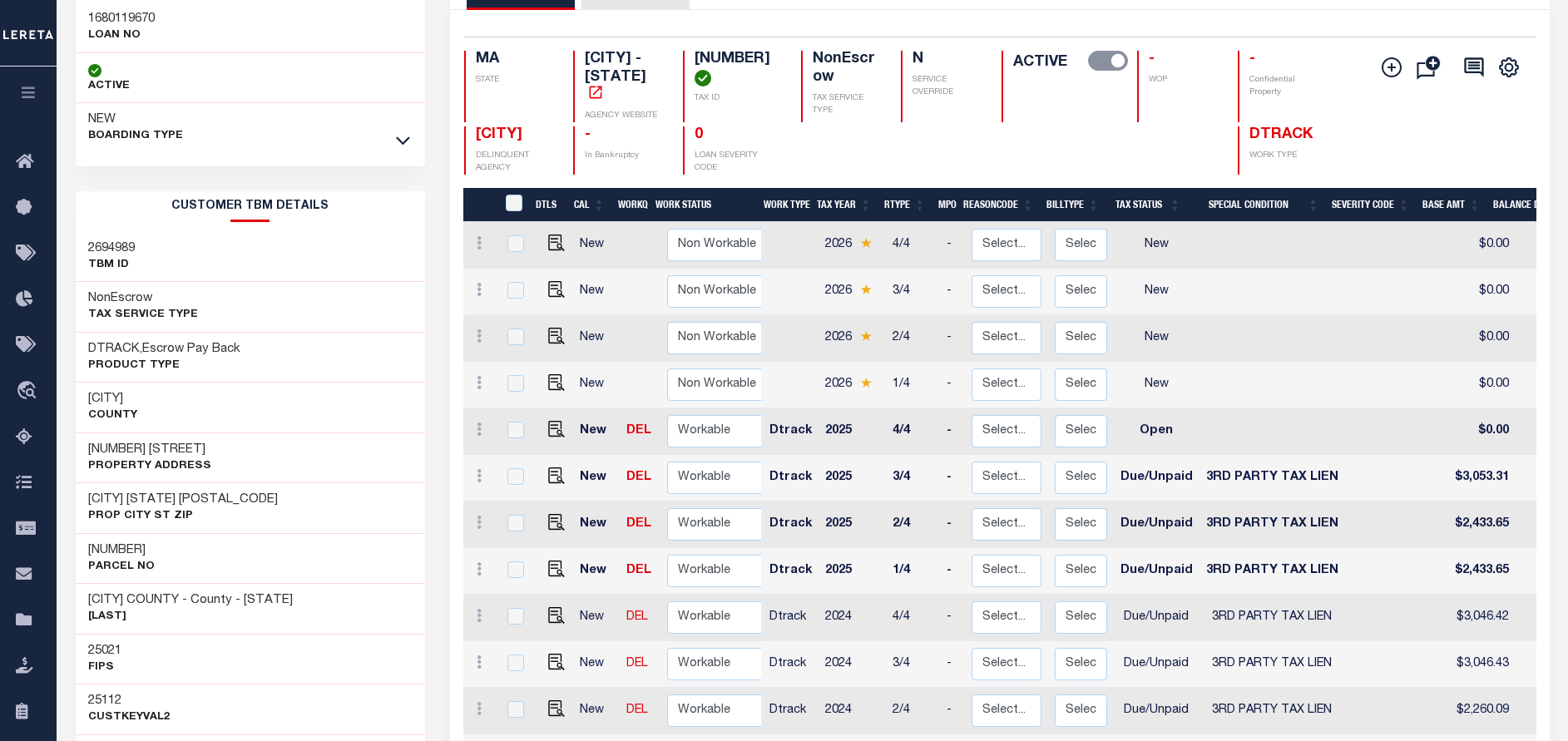 click on "[NUMBER]" at bounding box center [150, 450] 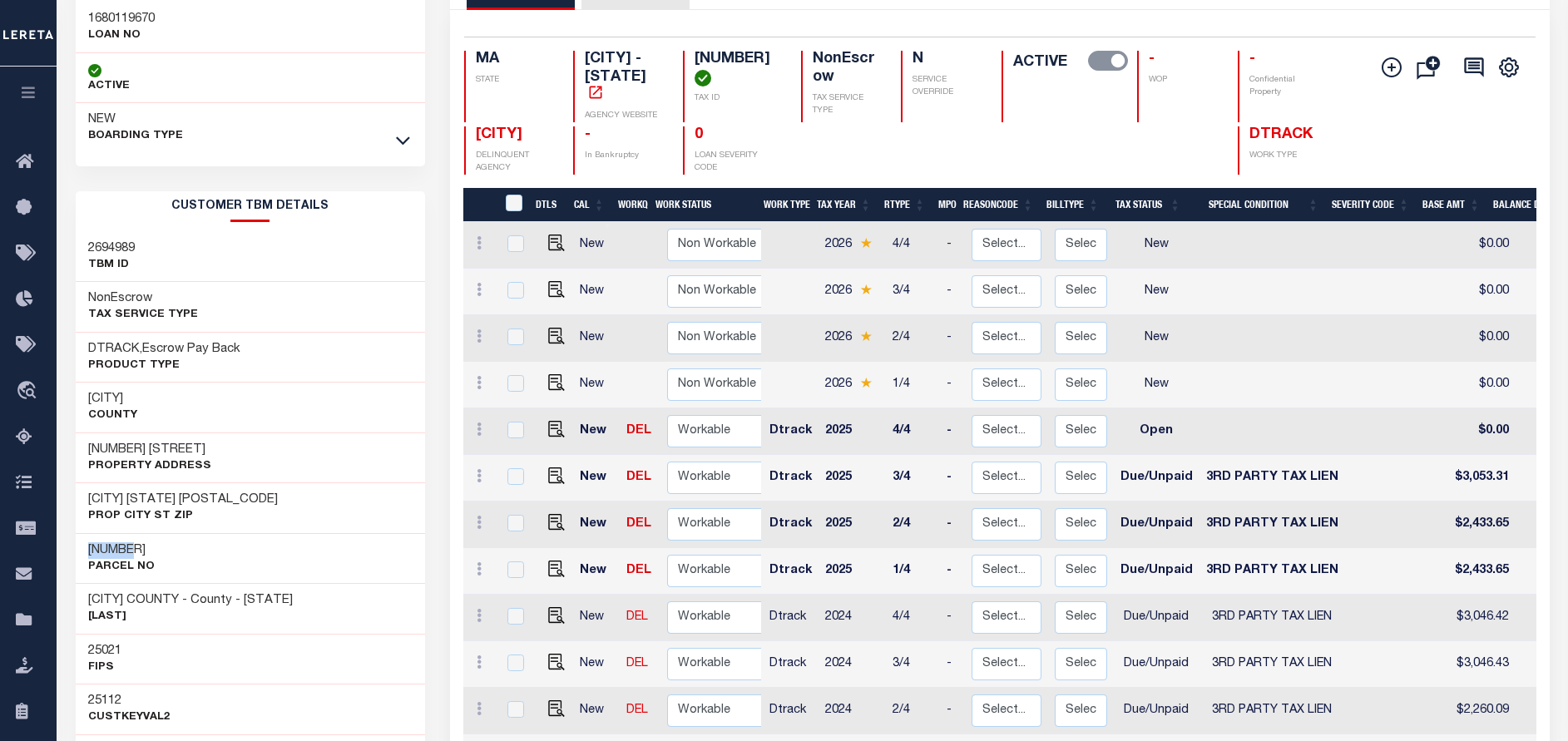 click on "[NUMBER]" at bounding box center (150, 450) 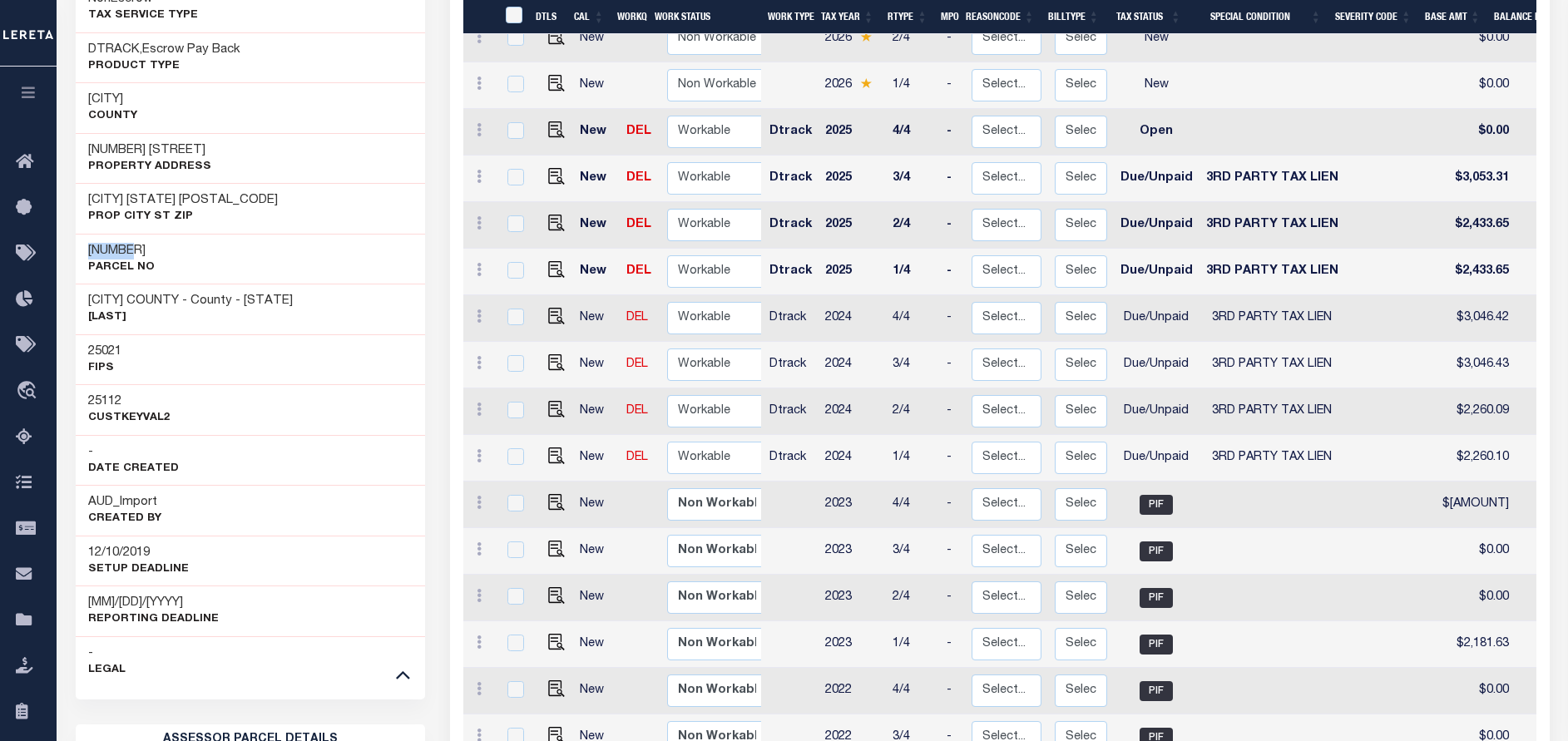 scroll, scrollTop: 422, scrollLeft: 0, axis: vertical 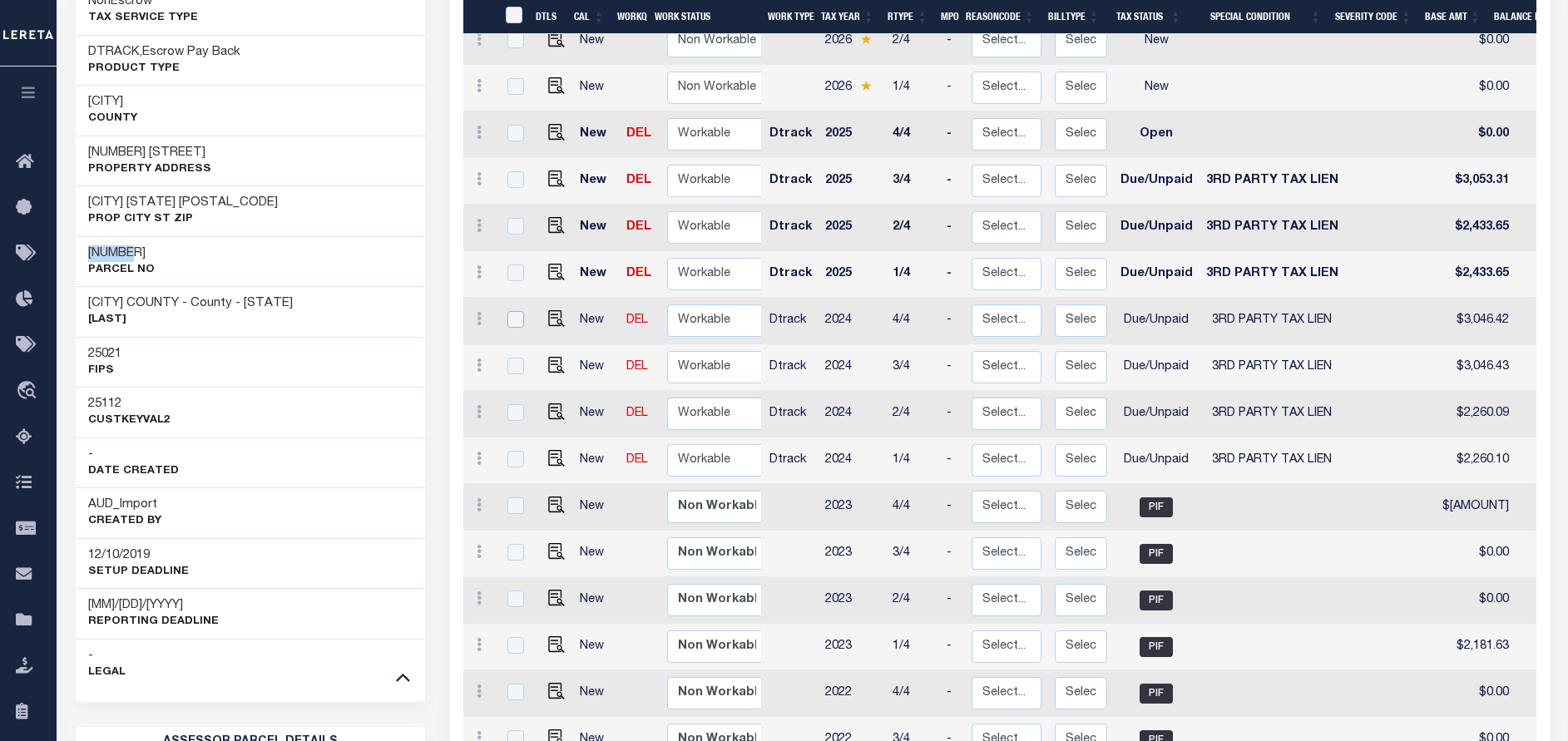 click at bounding box center (516, 319) 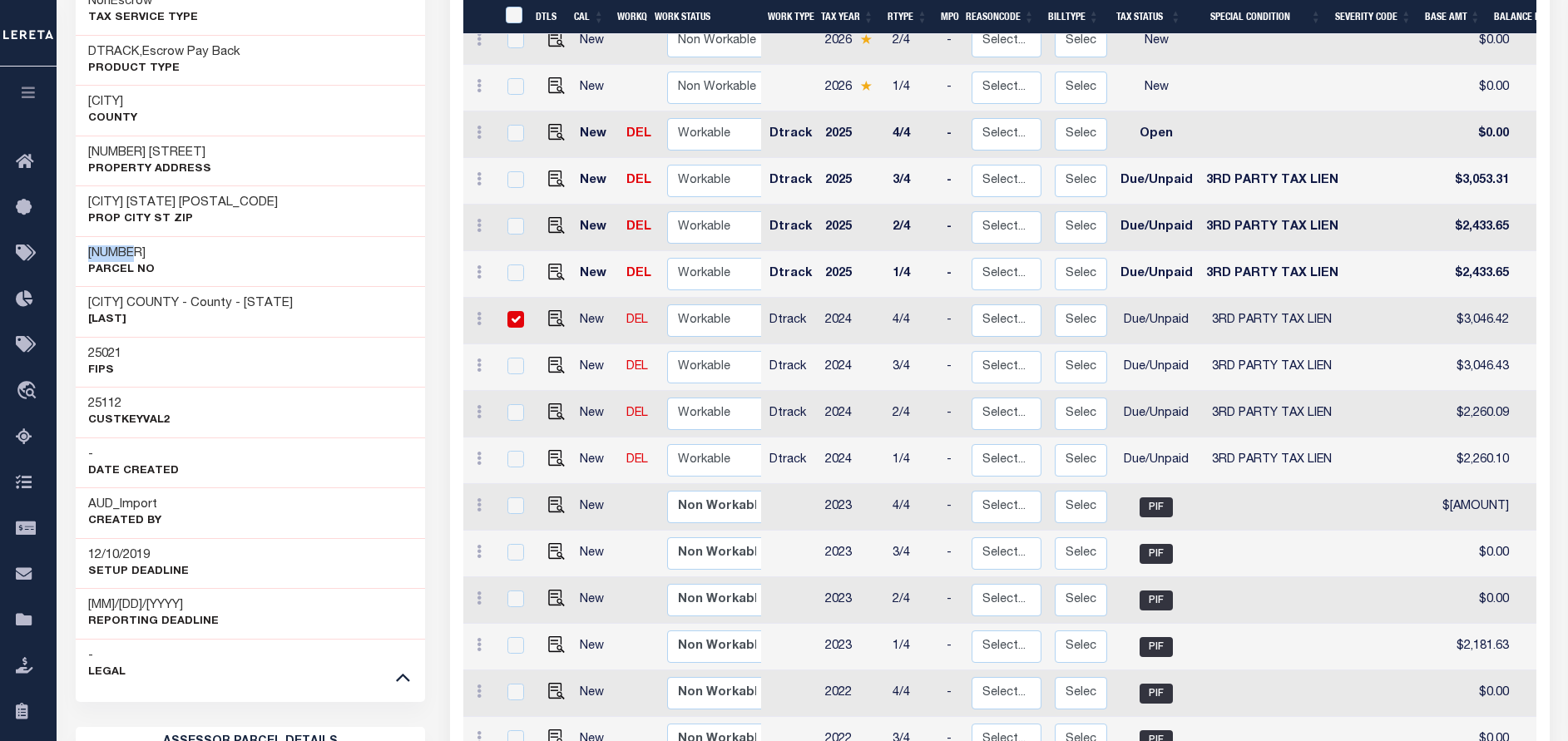 checkbox on "true" 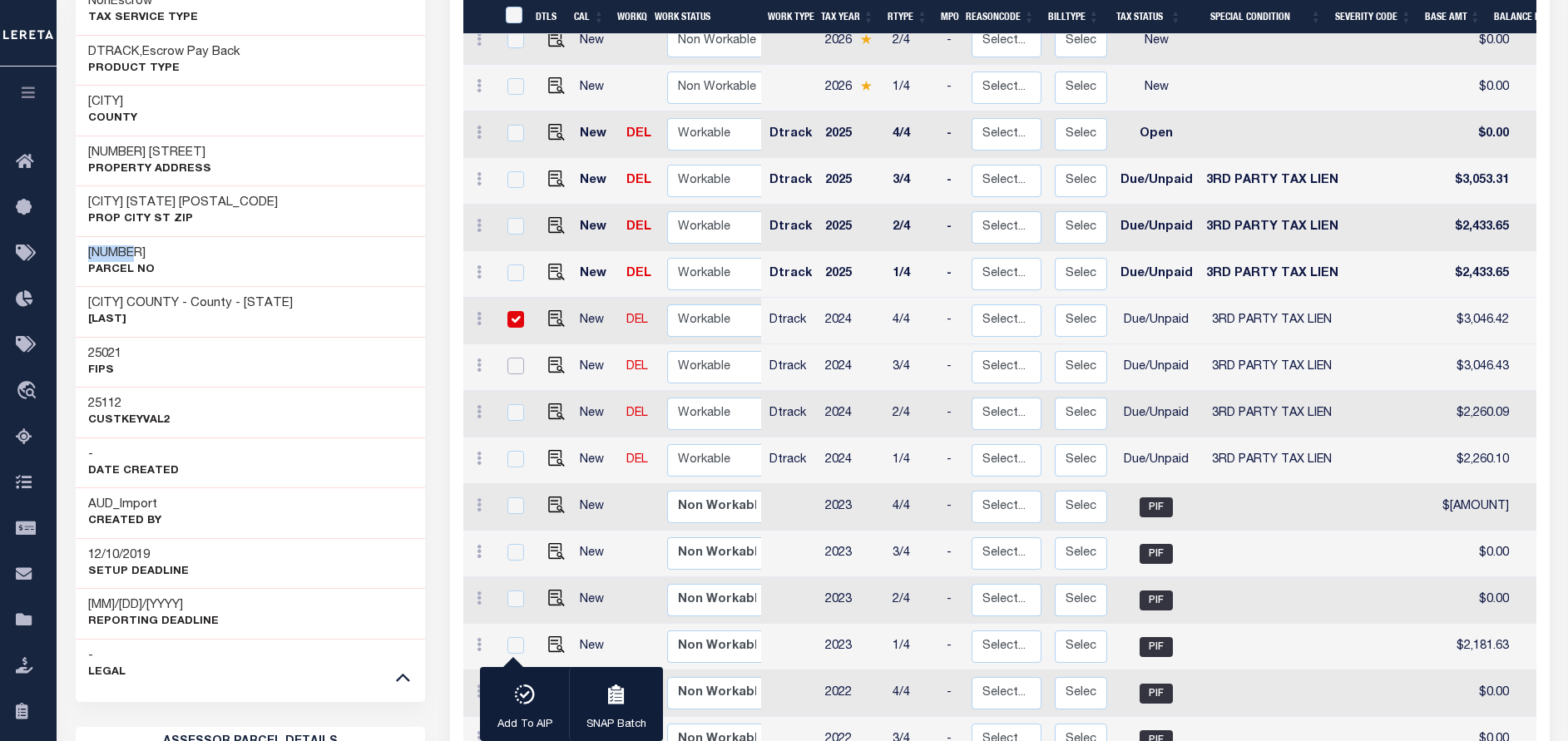 click at bounding box center [516, 366] 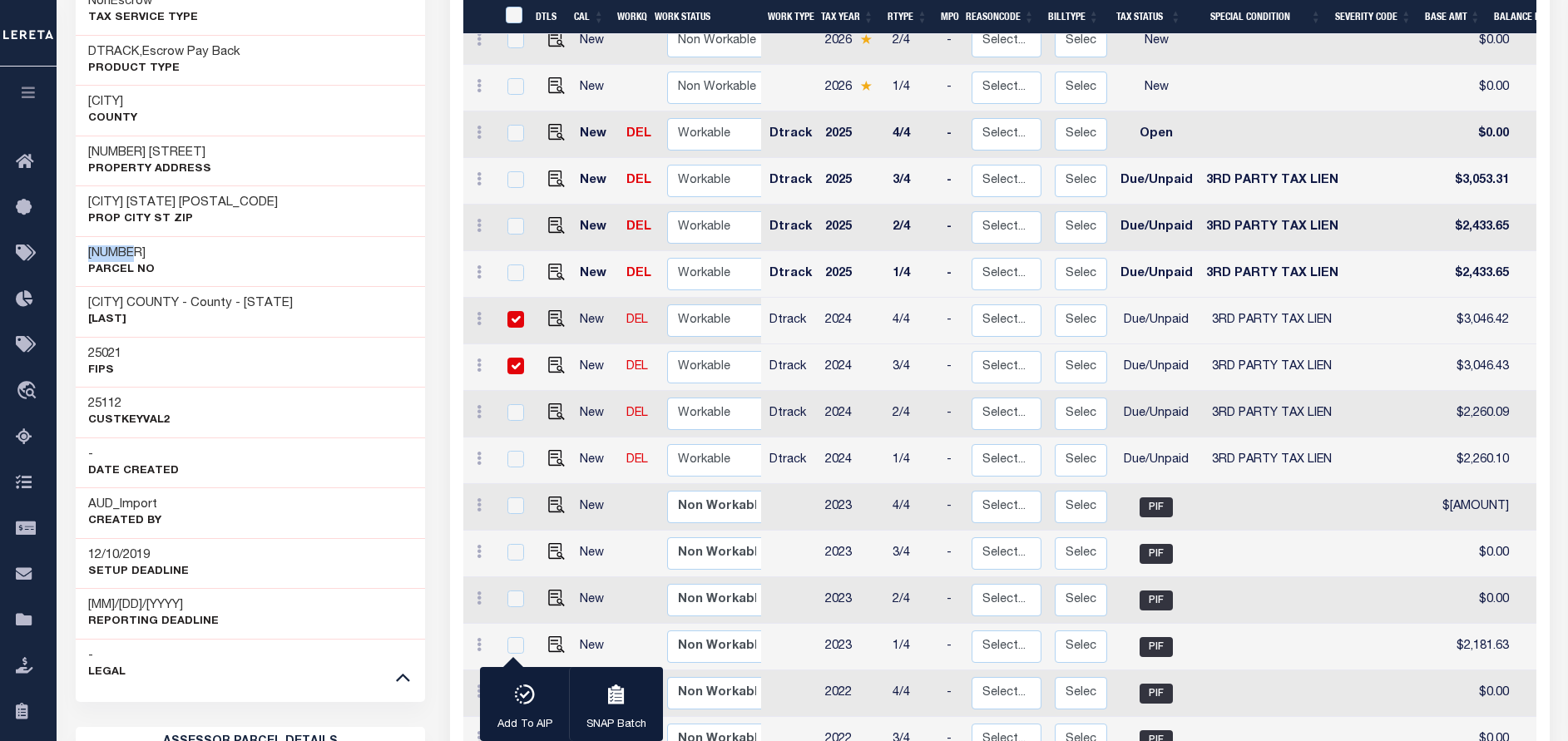 checkbox on "true" 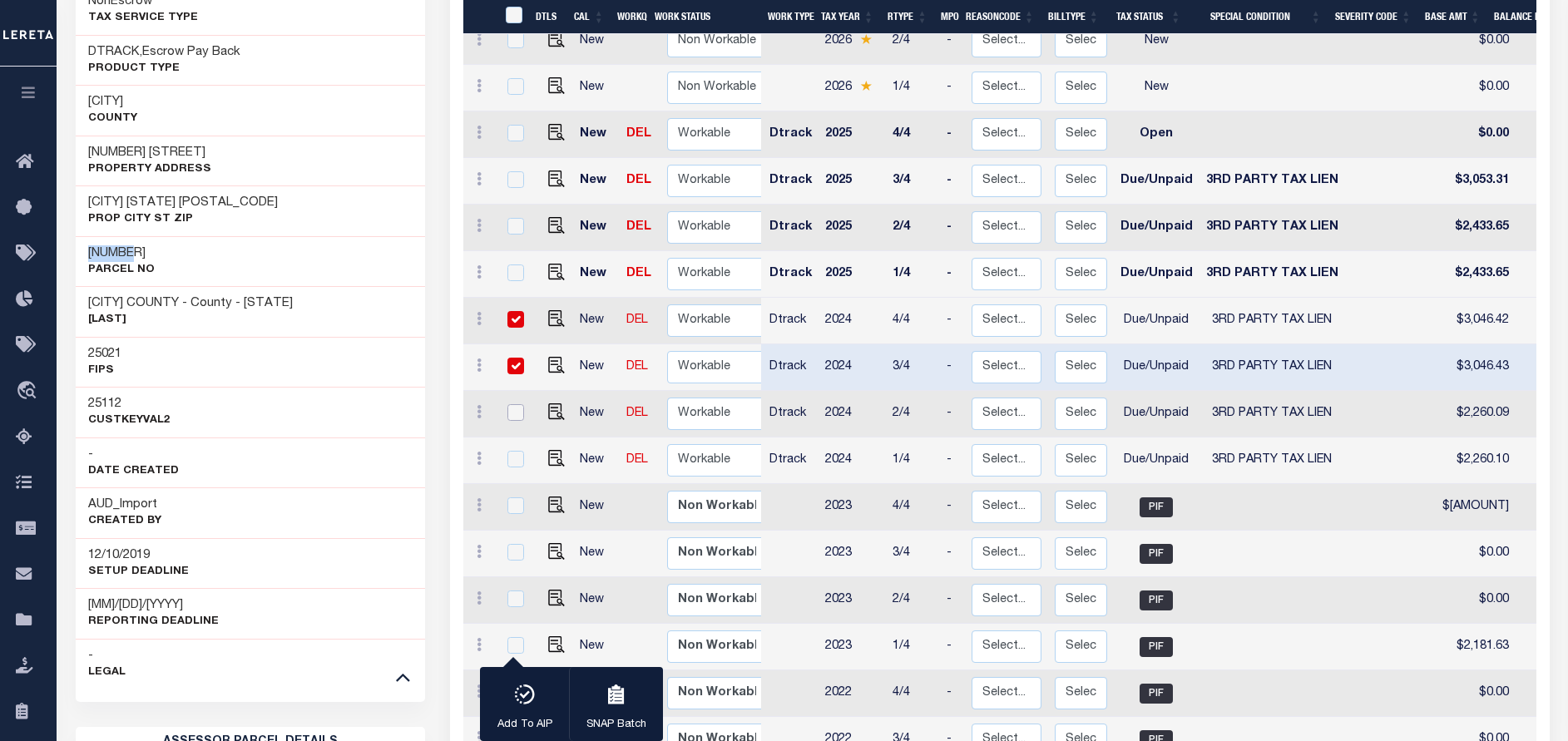 click at bounding box center [516, 412] 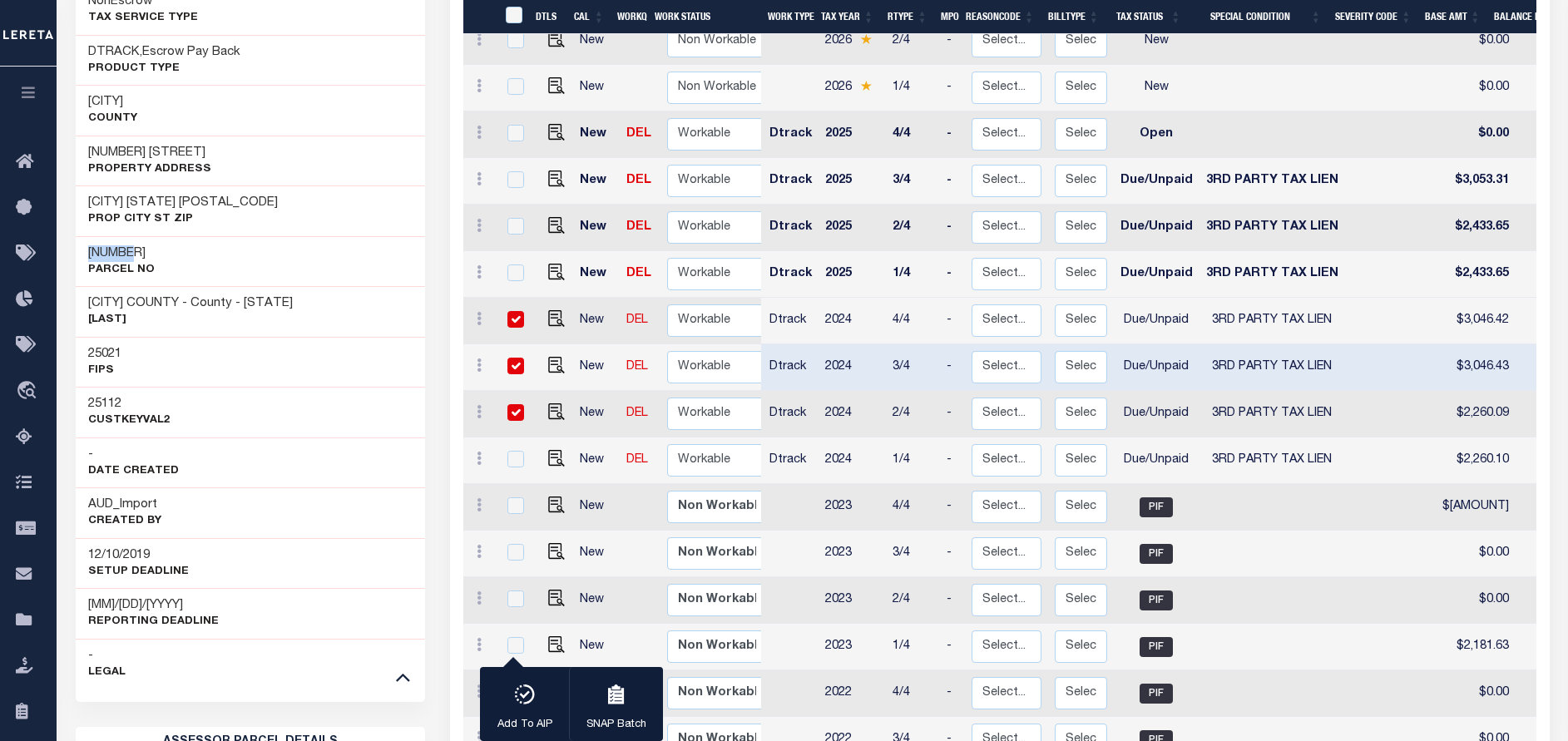checkbox on "true" 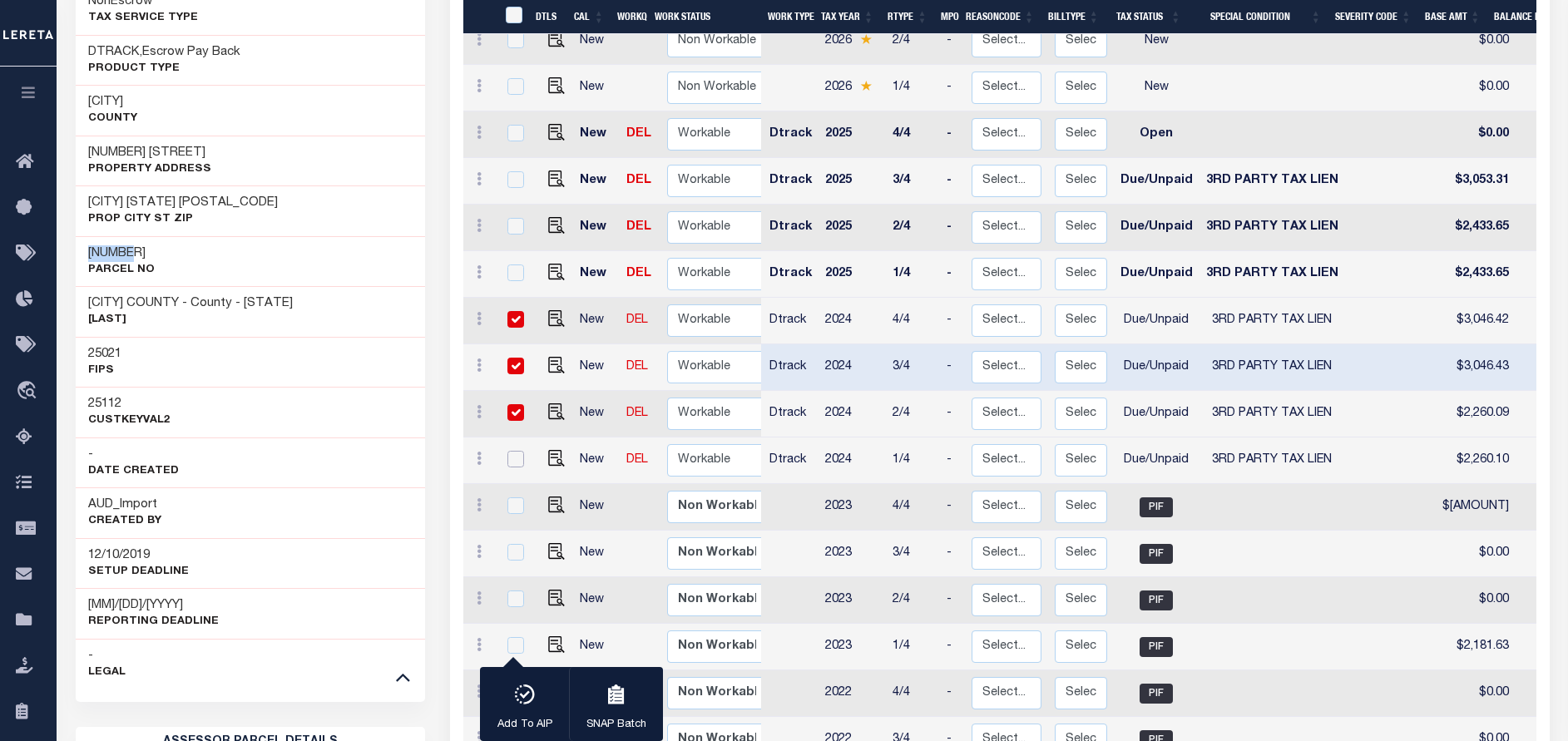 click at bounding box center (516, 459) 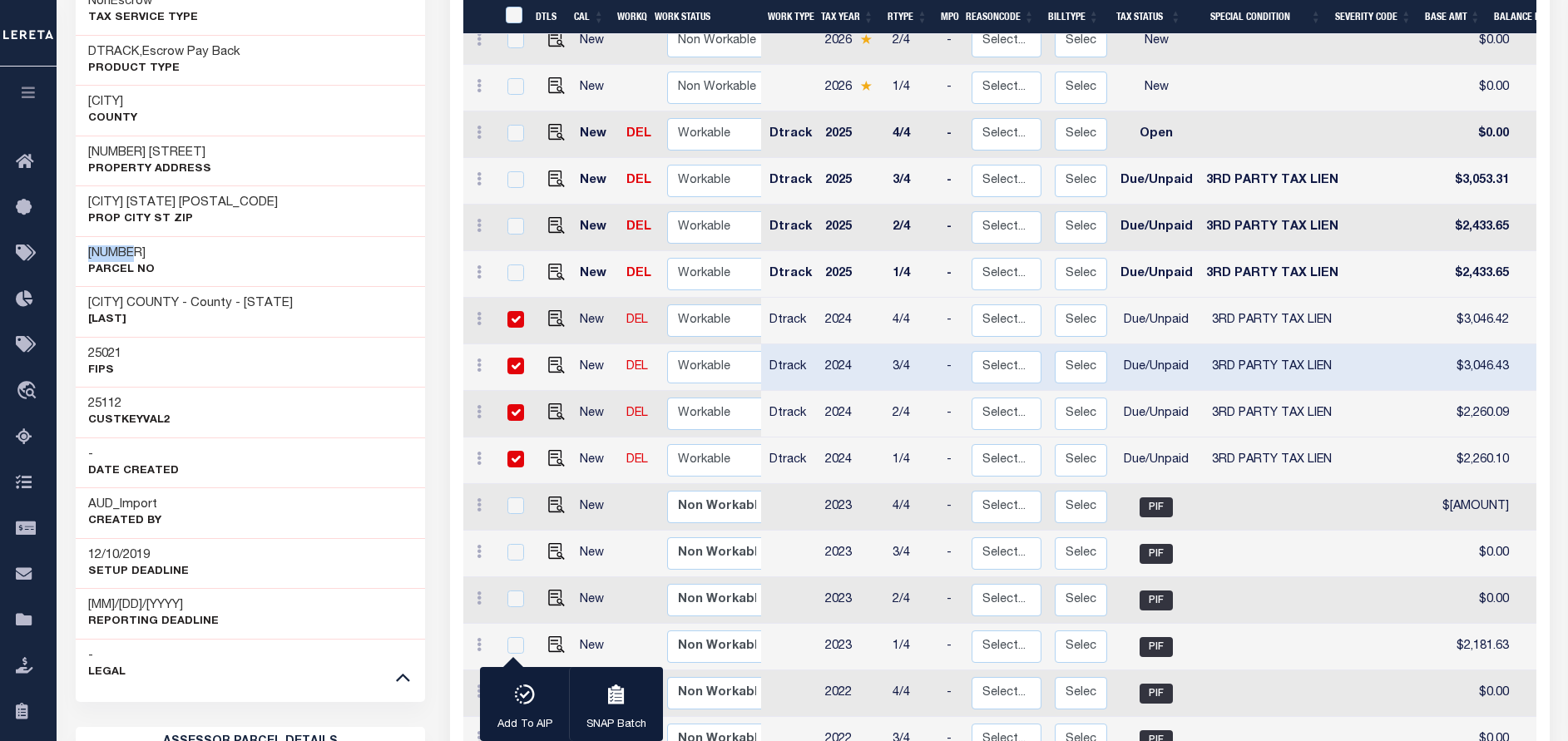 checkbox on "true" 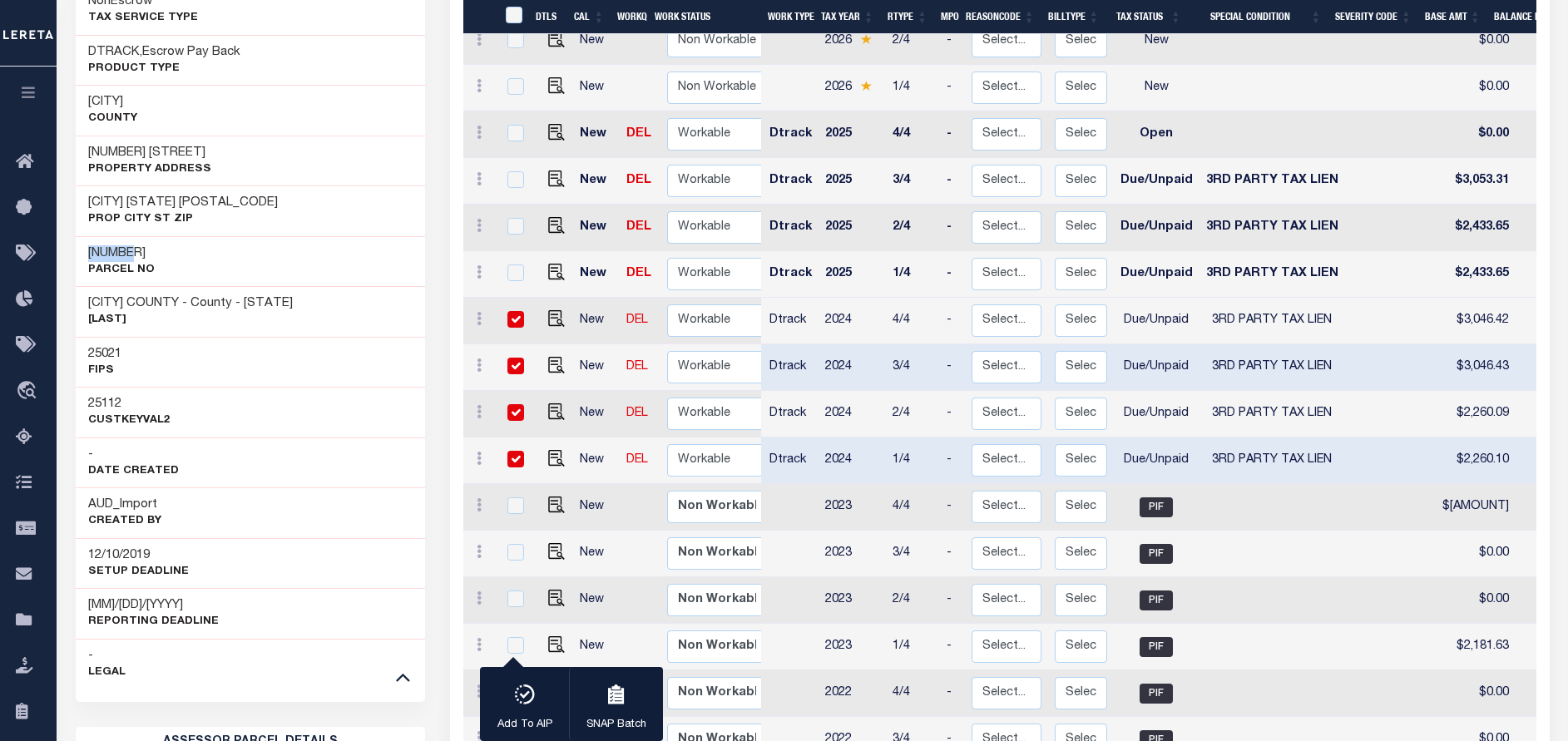 scroll, scrollTop: 8, scrollLeft: 0, axis: vertical 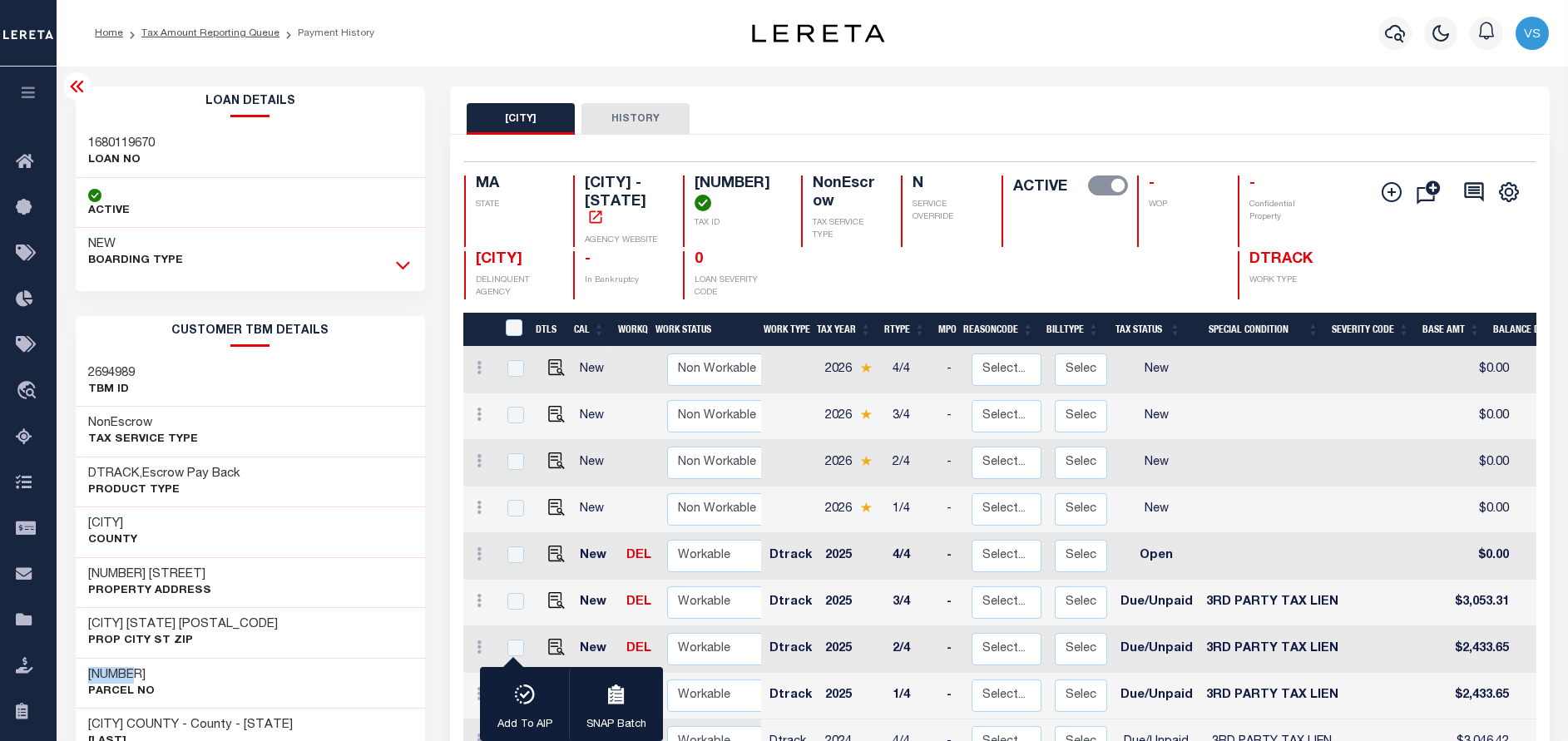 click at bounding box center (403, 264) 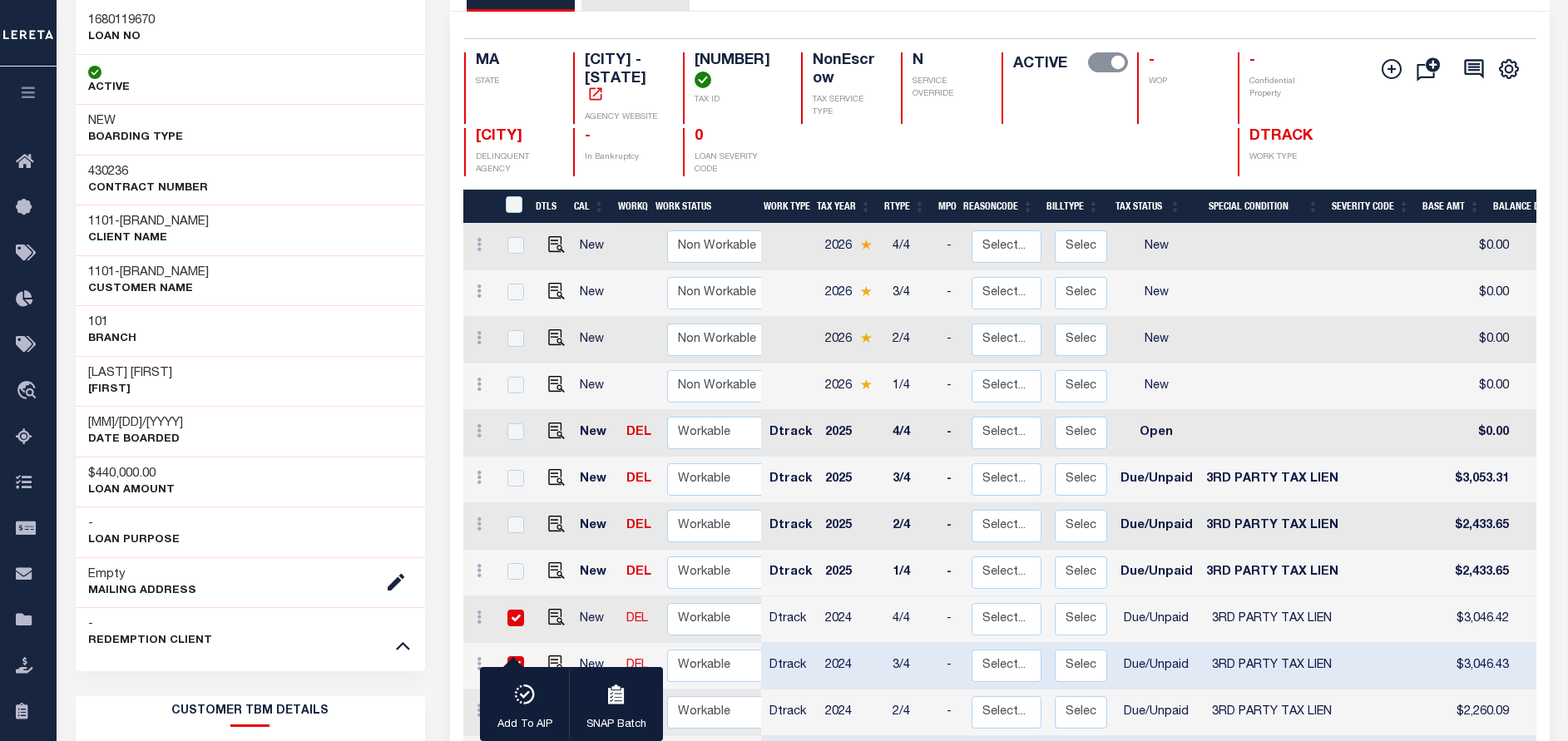 scroll, scrollTop: 125, scrollLeft: 0, axis: vertical 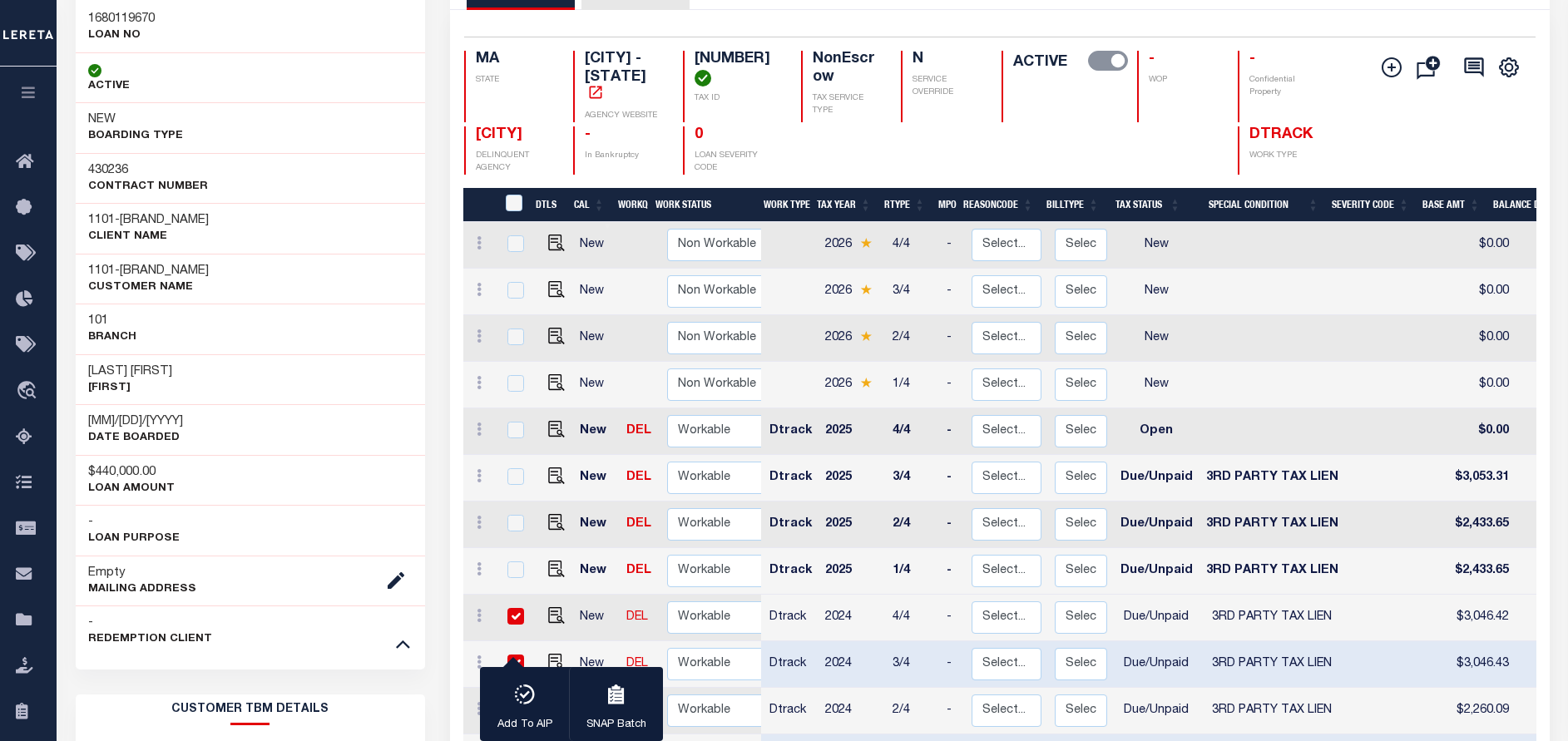 drag, startPoint x: 520, startPoint y: 144, endPoint x: 465, endPoint y: 131, distance: 56.515485 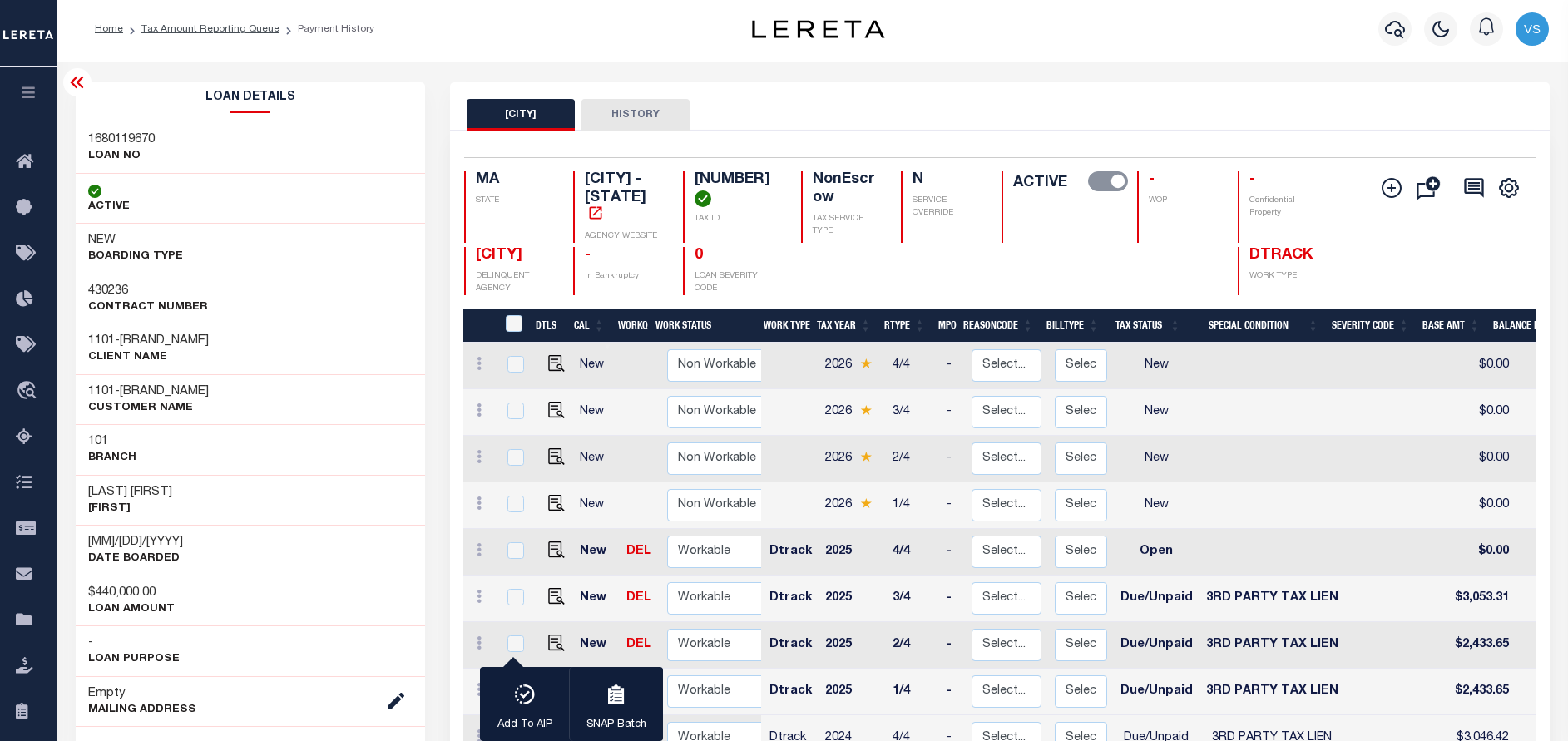 scroll, scrollTop: 0, scrollLeft: 0, axis: both 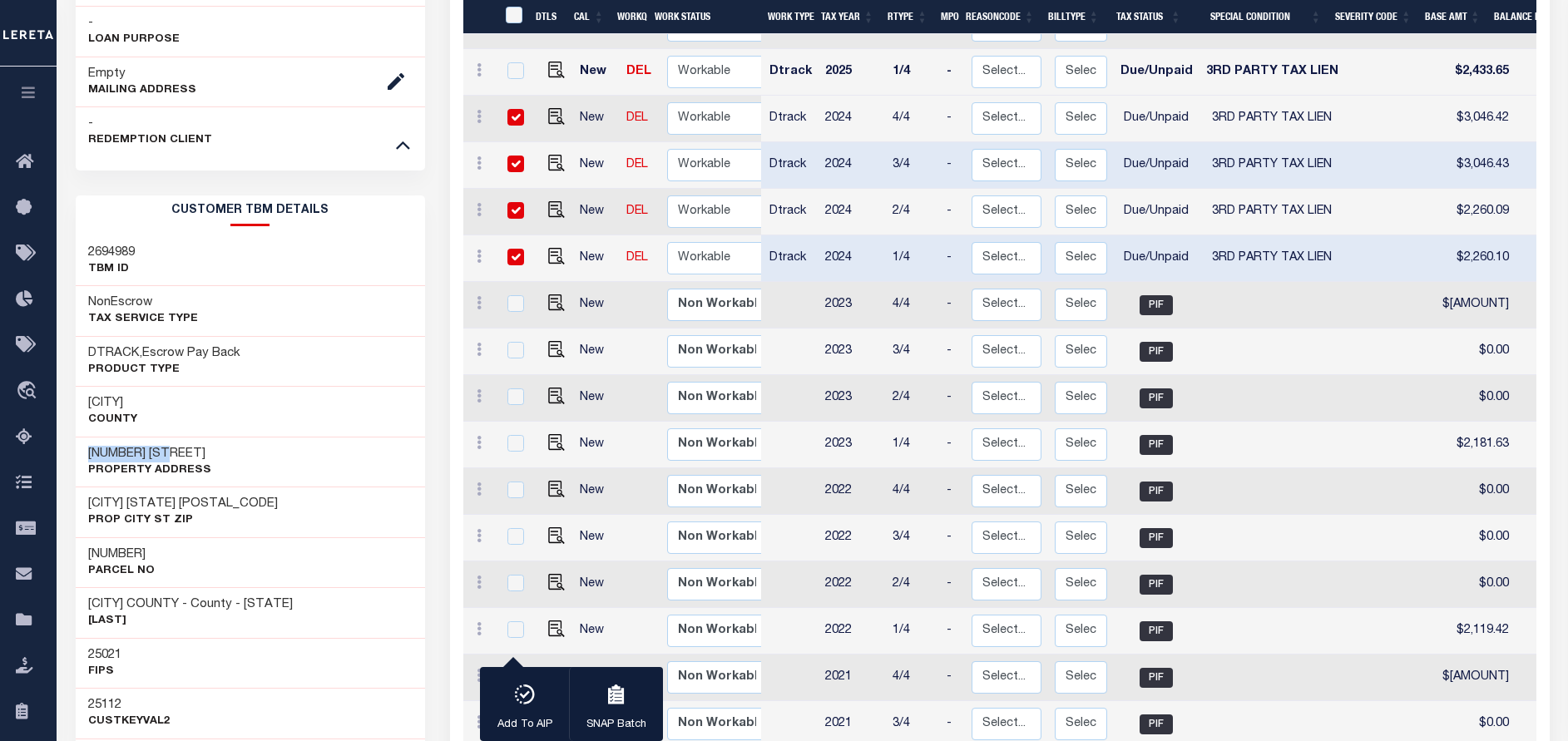 drag, startPoint x: 185, startPoint y: 449, endPoint x: 87, endPoint y: 455, distance: 98.1835 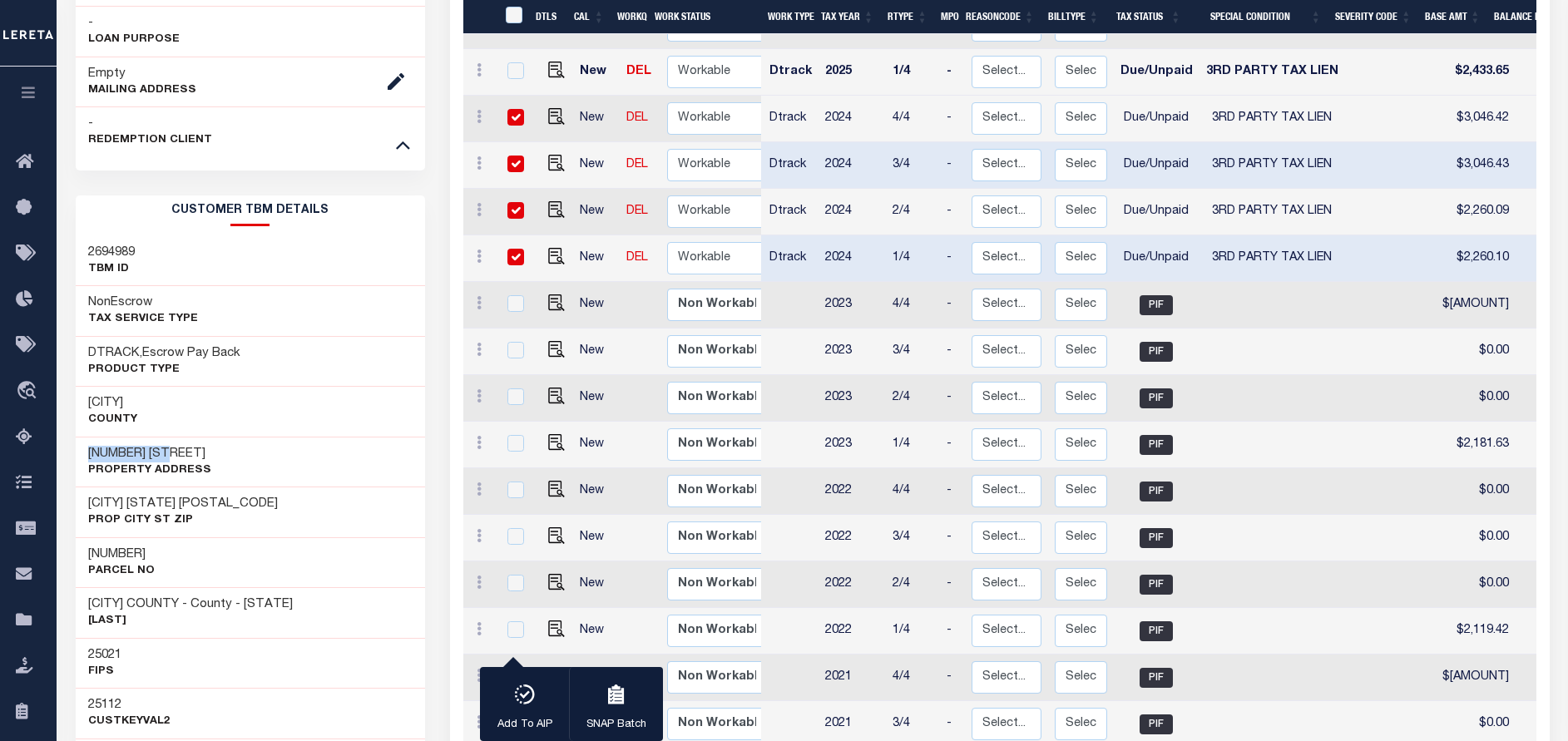click on "147 ESSEX ST" at bounding box center (150, 454) 